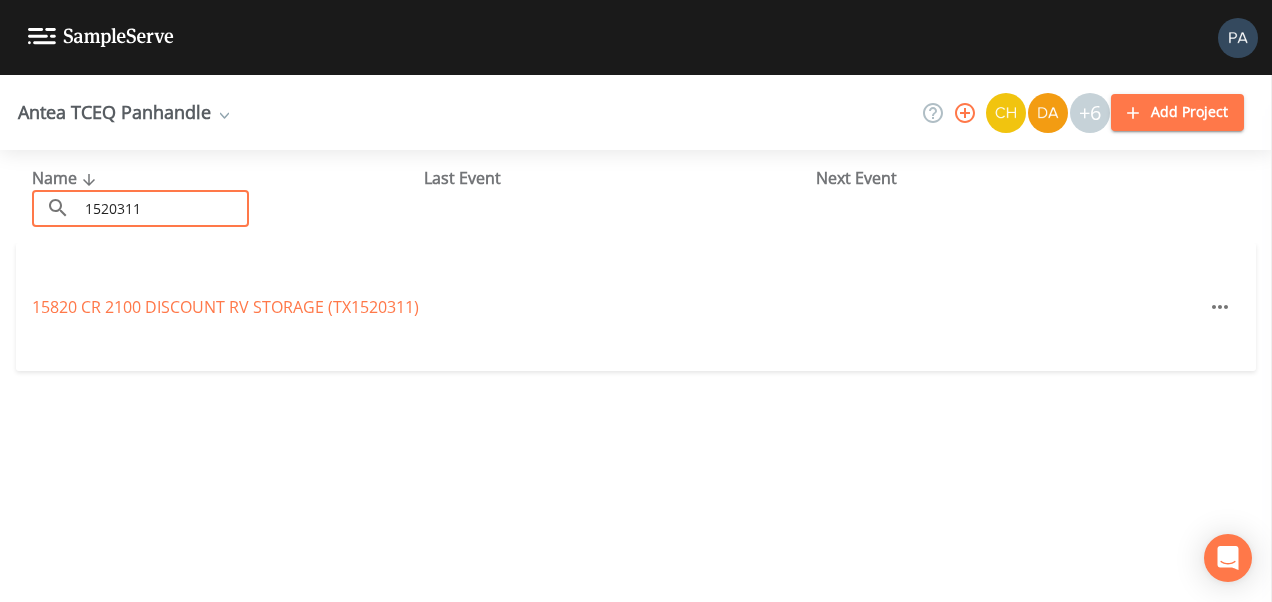 scroll, scrollTop: 0, scrollLeft: 0, axis: both 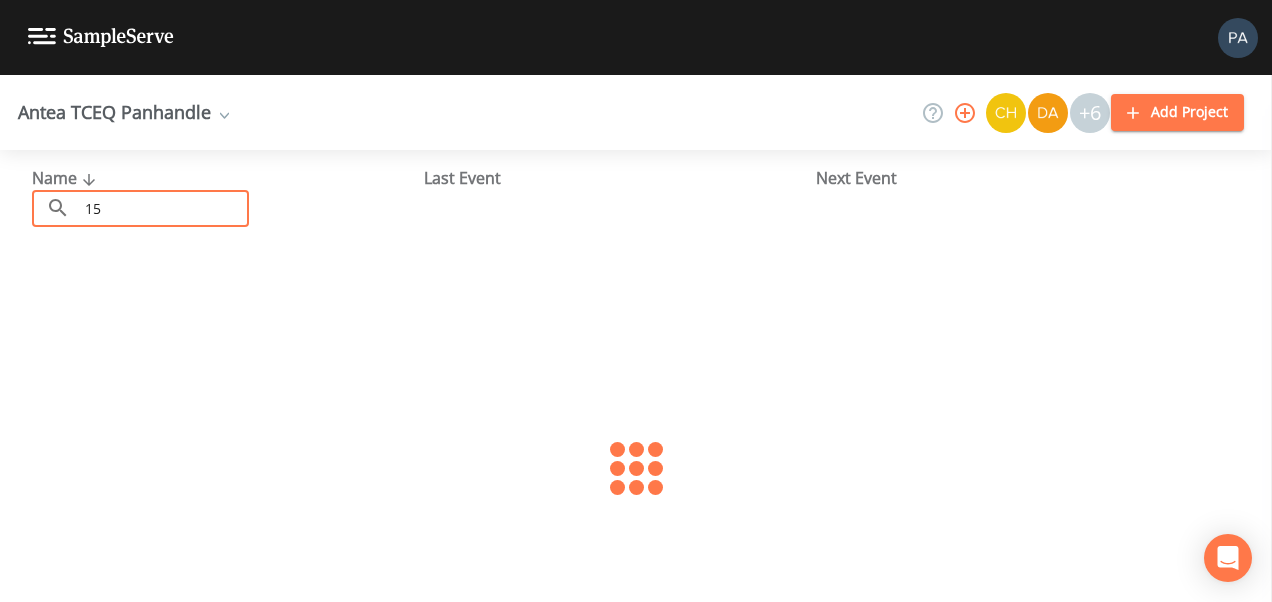 type on "1" 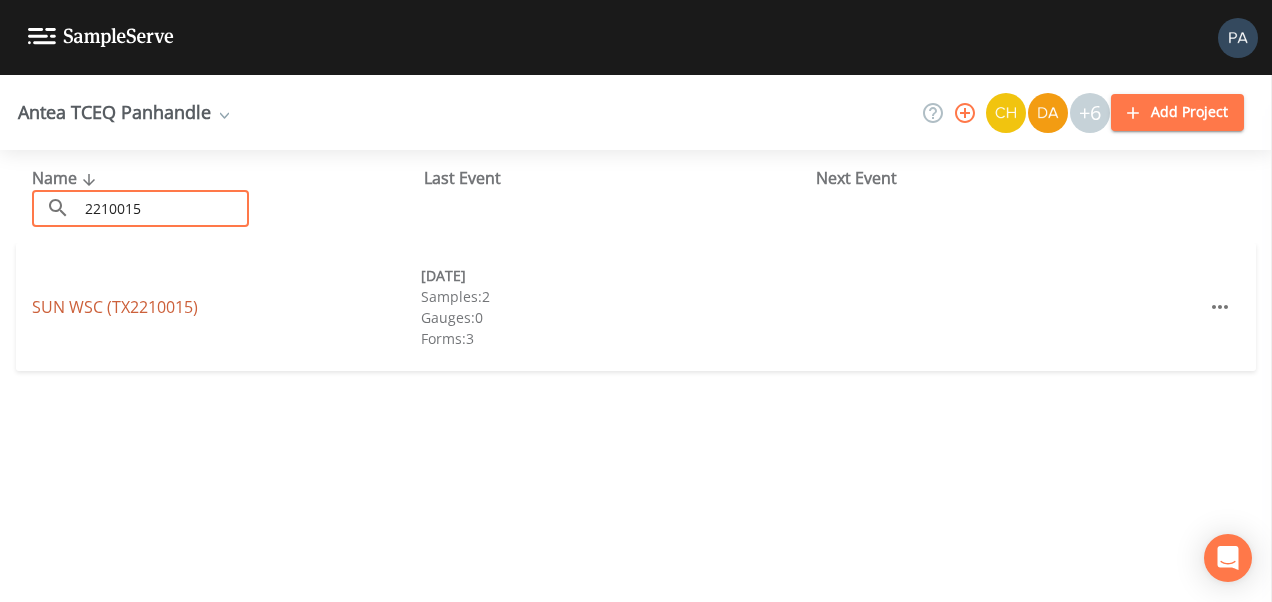 type on "2210015" 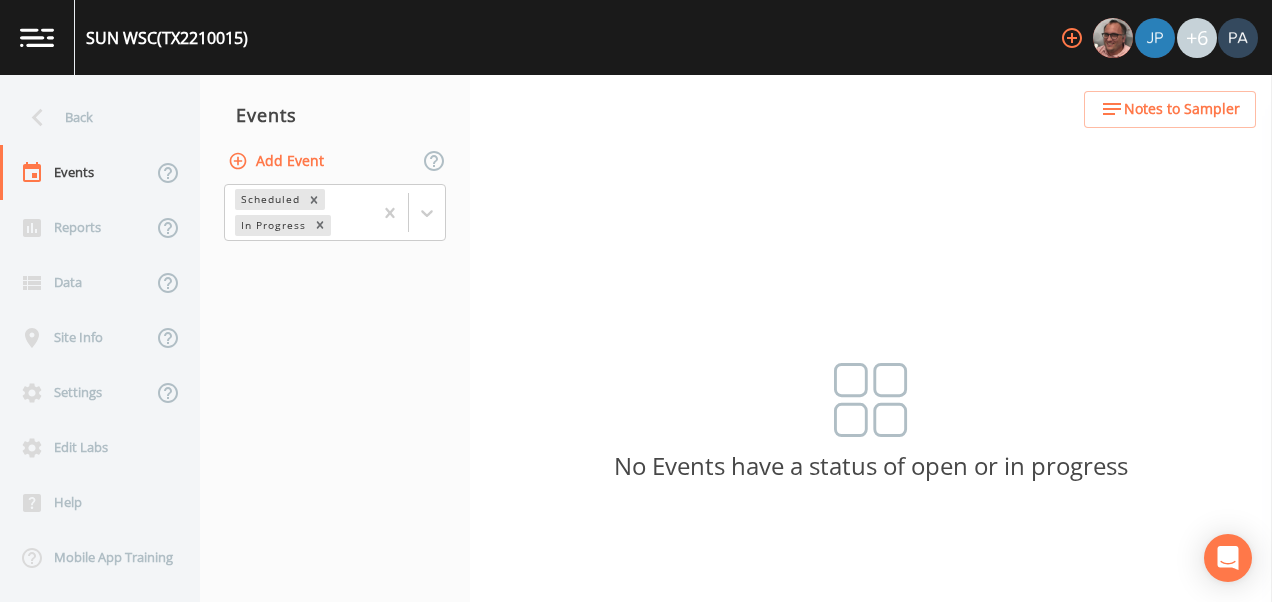 click on "Add Event" at bounding box center (278, 161) 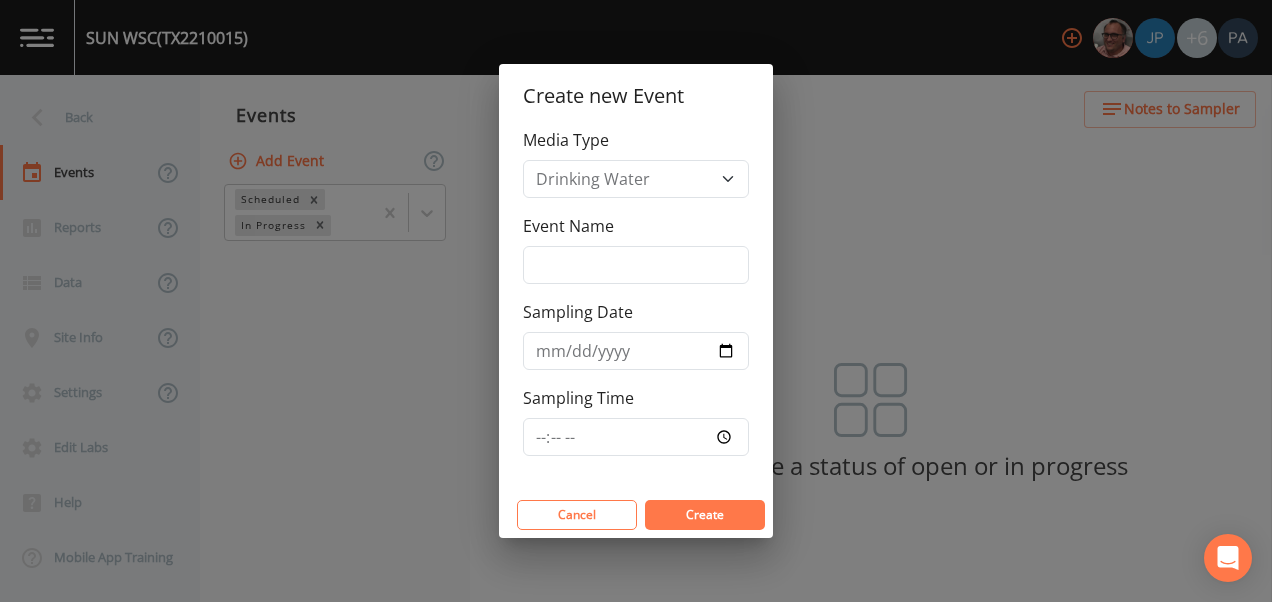 click on "Media Type Drinking Water Event Name Sampling Date Sampling Time" at bounding box center [636, 310] 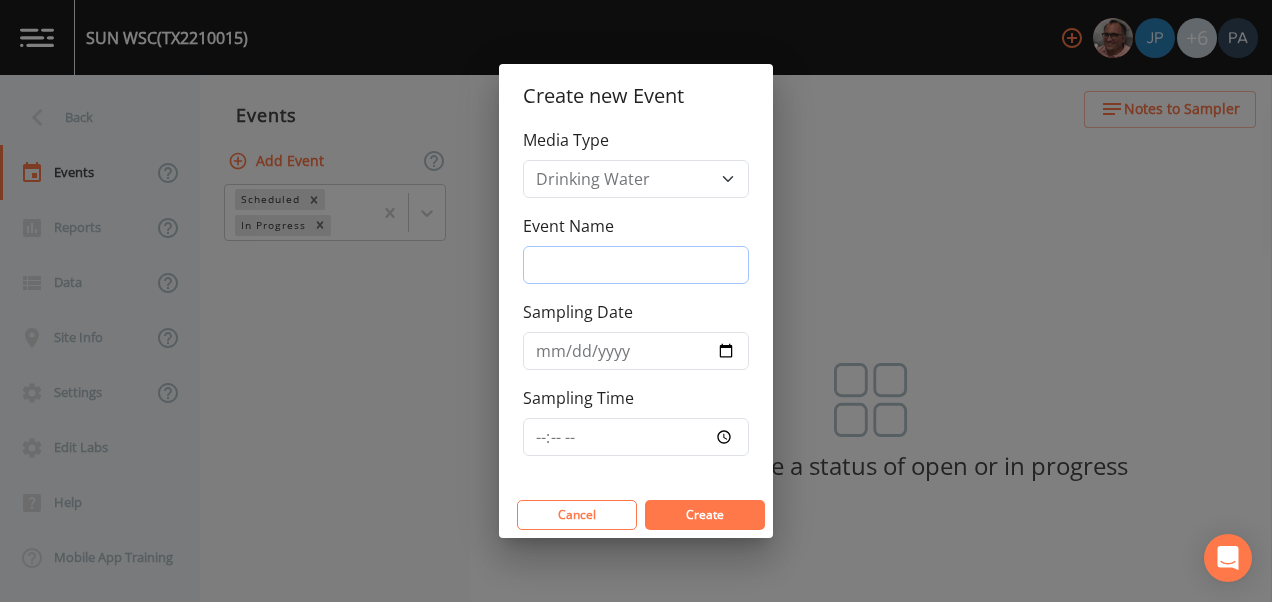 click on "Event Name" at bounding box center [636, 265] 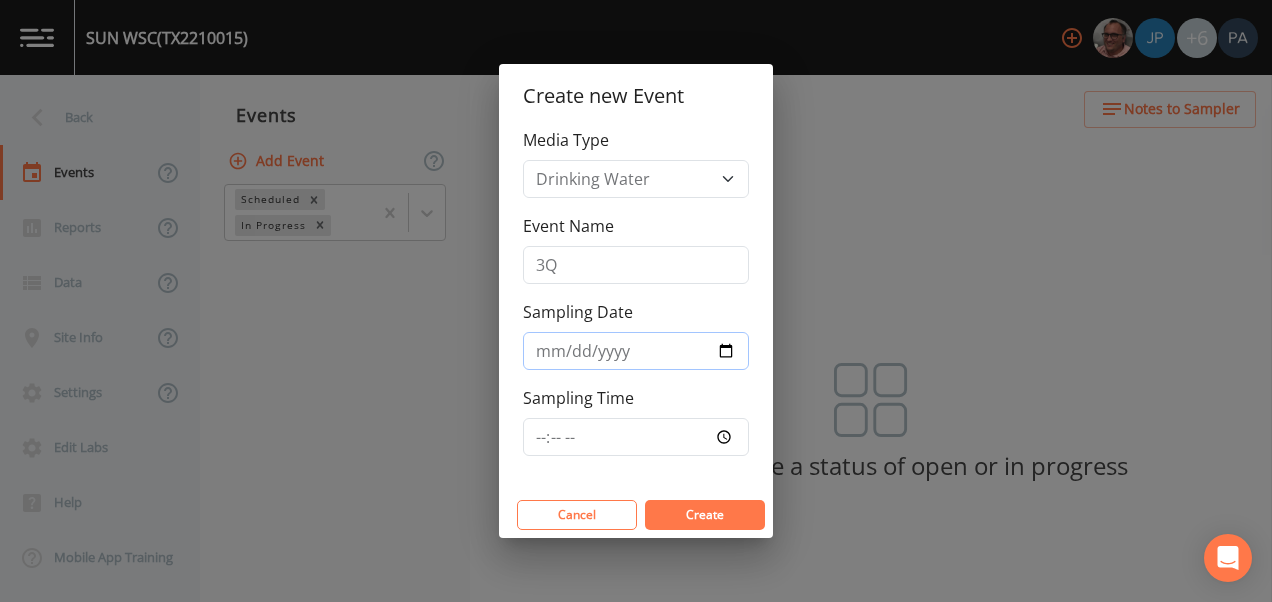 click on "[DATE]" at bounding box center [636, 351] 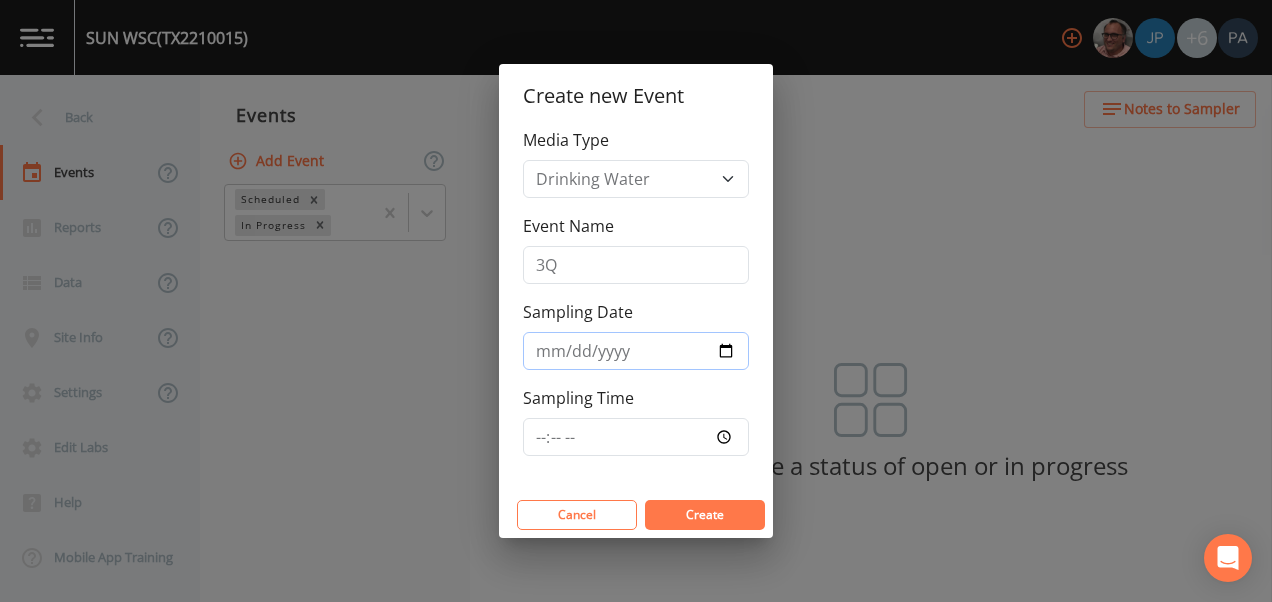 type on "[DATE]" 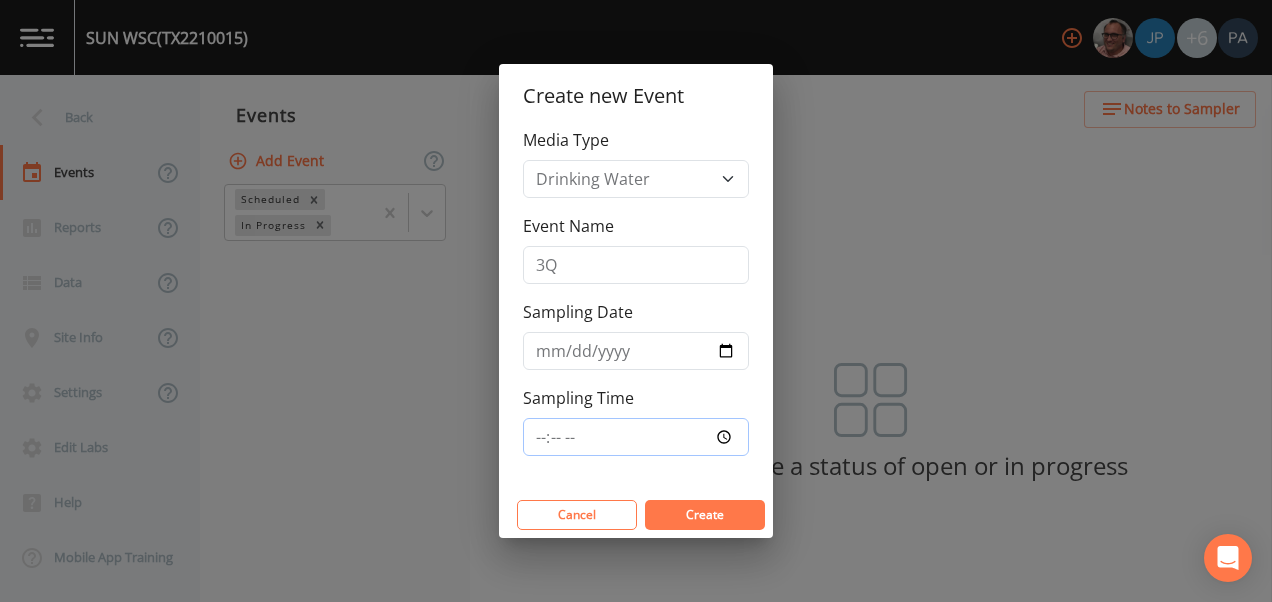 click on "Sampling Time" at bounding box center [636, 437] 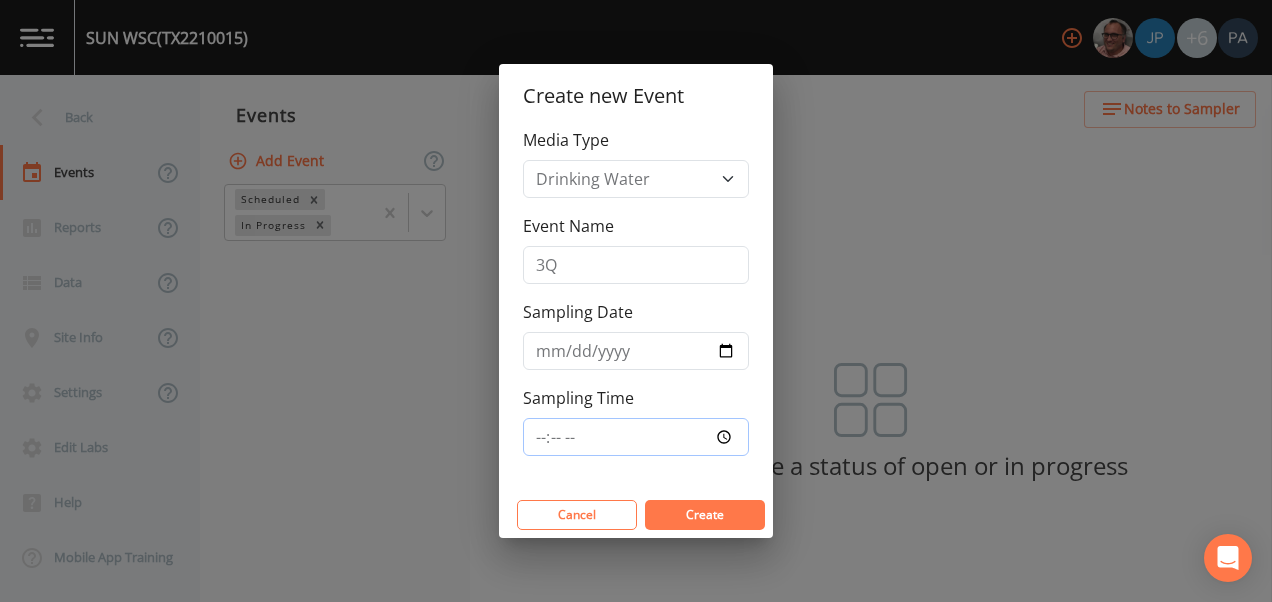 type on "08:00" 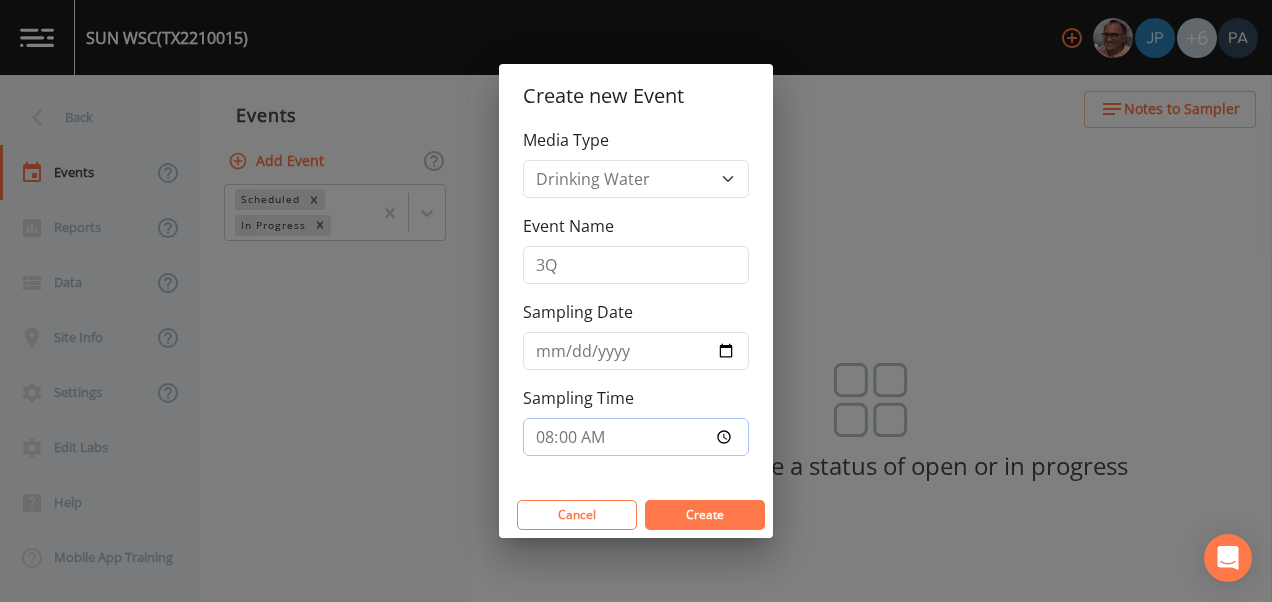 click on "Create" at bounding box center (705, 515) 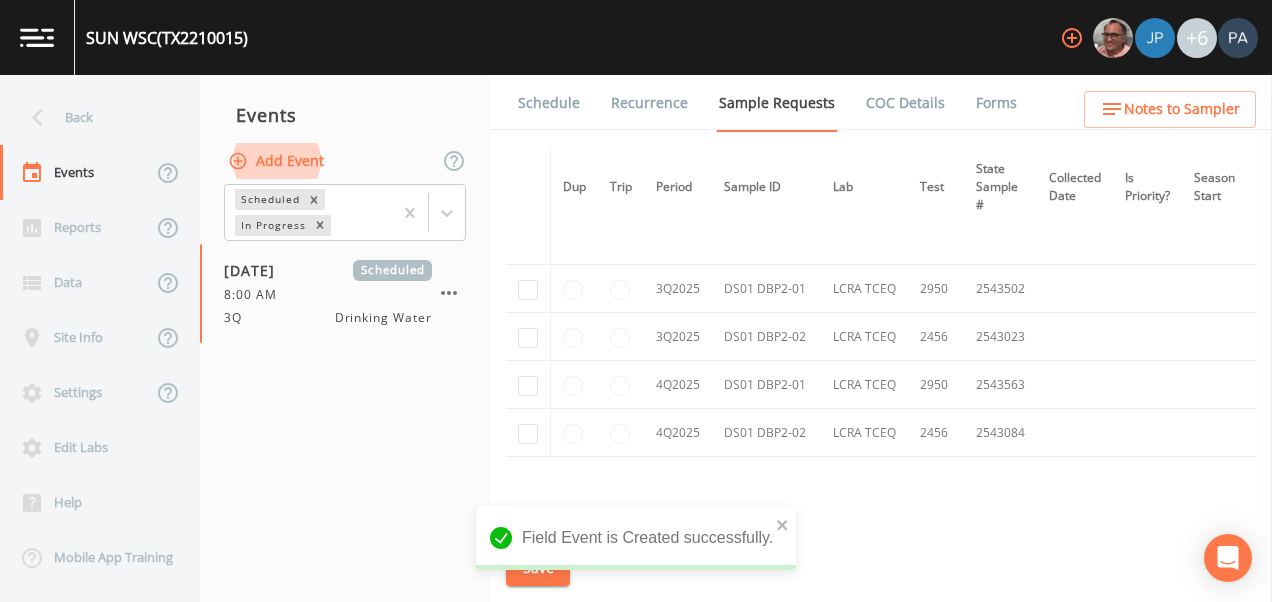 scroll, scrollTop: 1472, scrollLeft: 0, axis: vertical 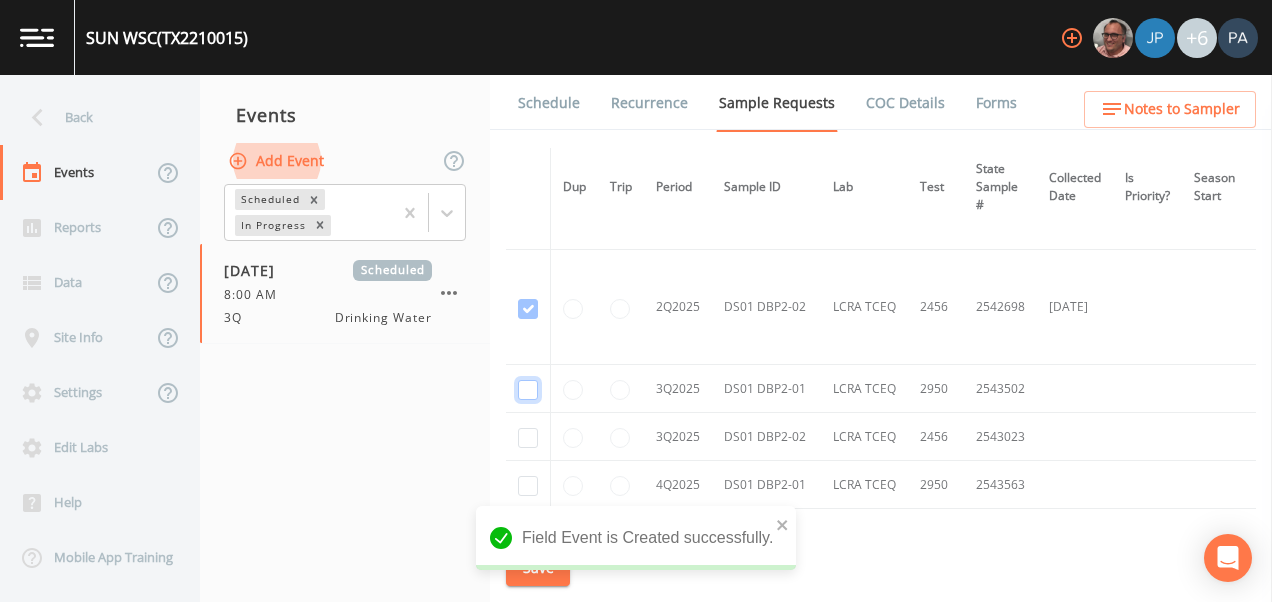 click at bounding box center [528, -1071] 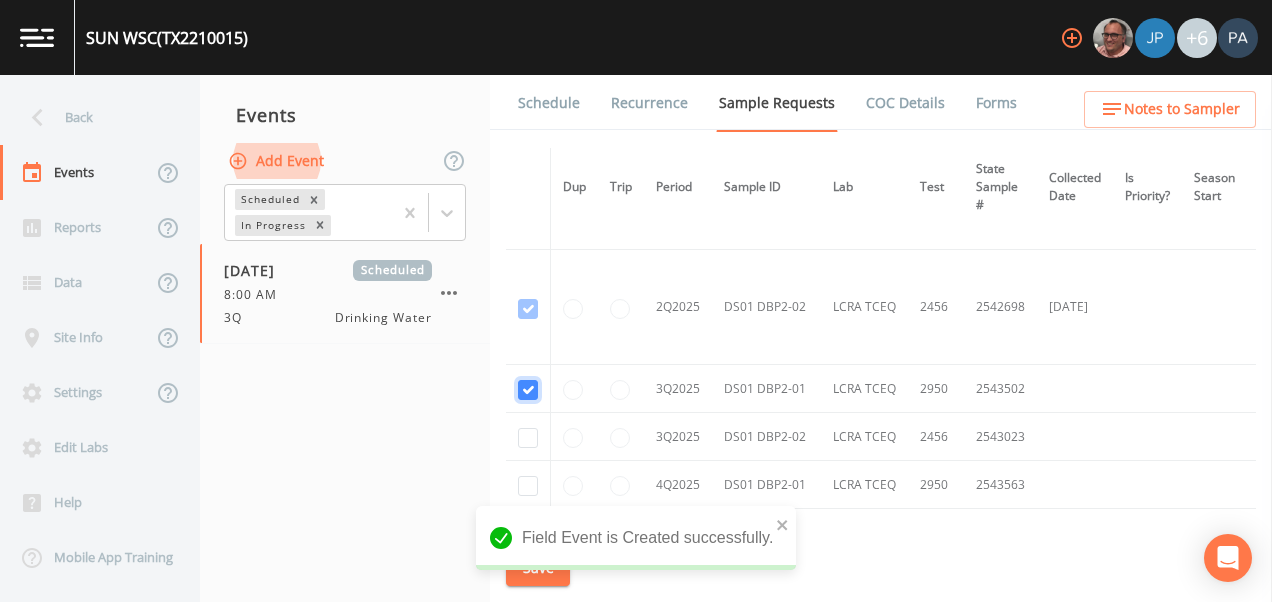 checkbox on "true" 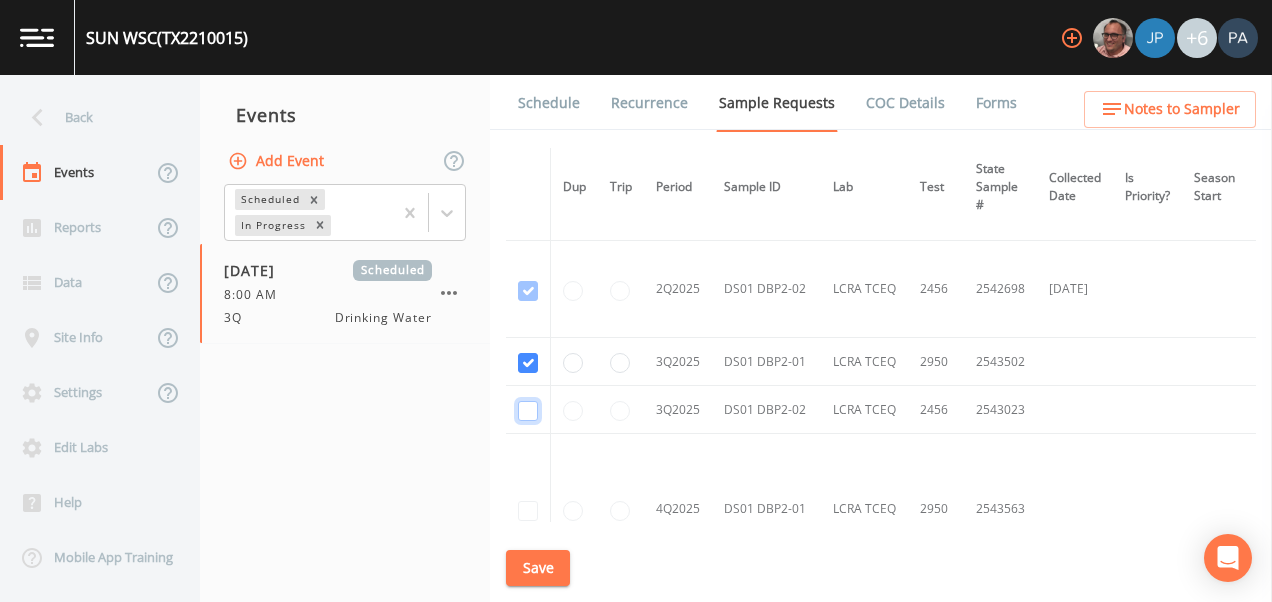 click at bounding box center (528, -776) 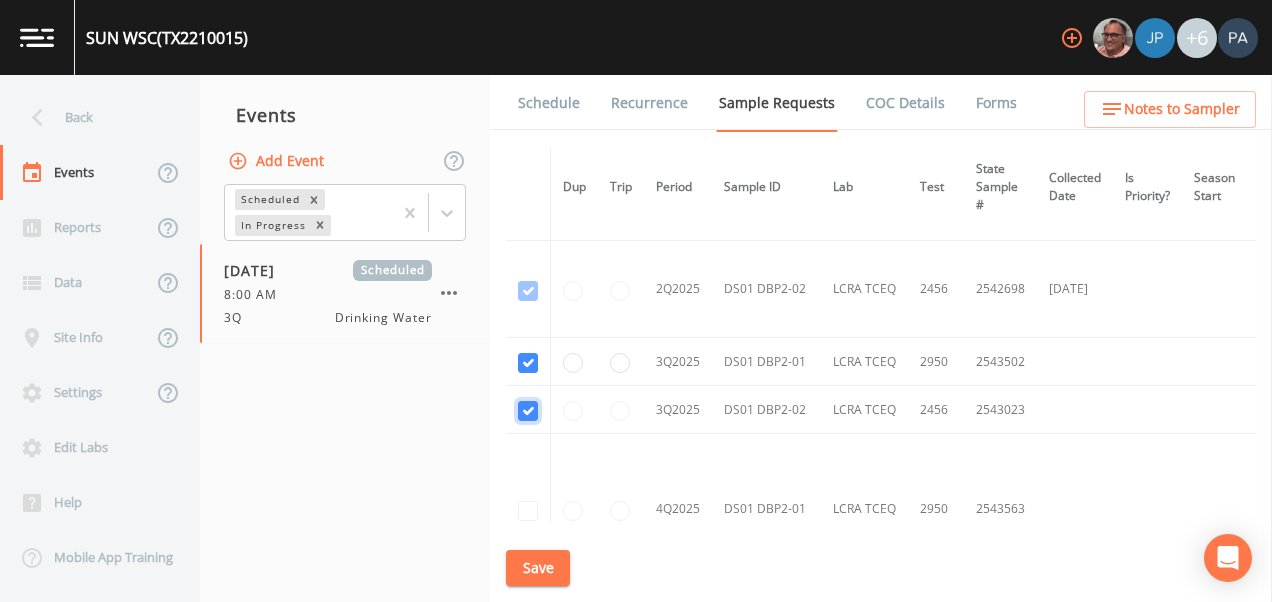 checkbox on "true" 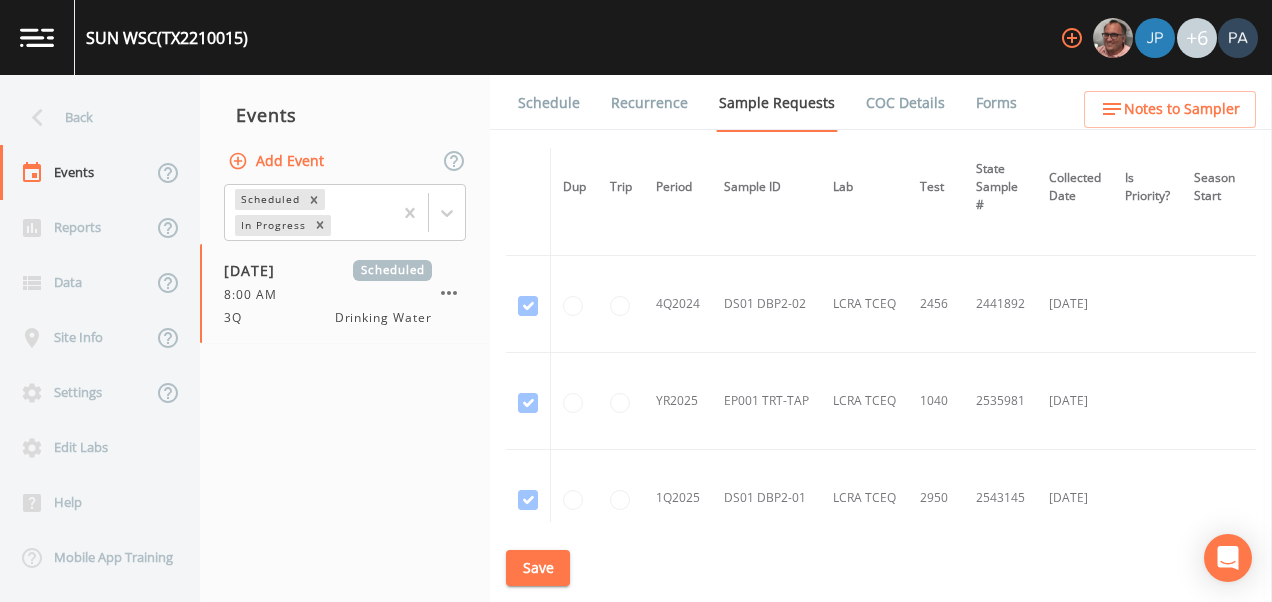 scroll, scrollTop: 647, scrollLeft: 0, axis: vertical 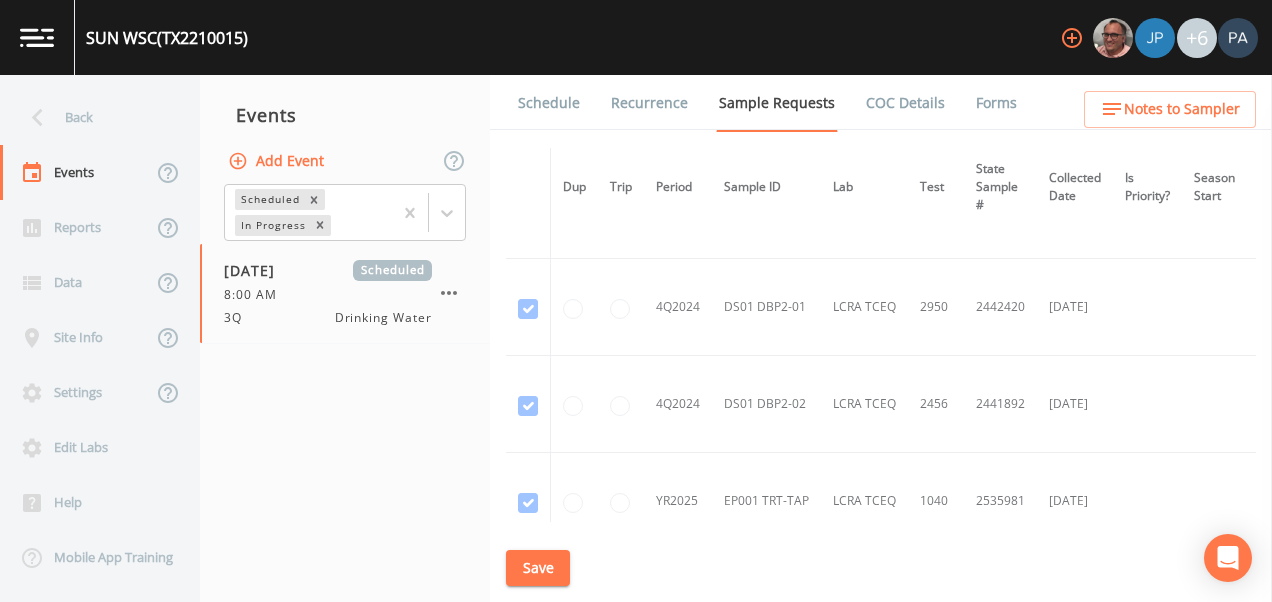 click on "Save" at bounding box center (538, 568) 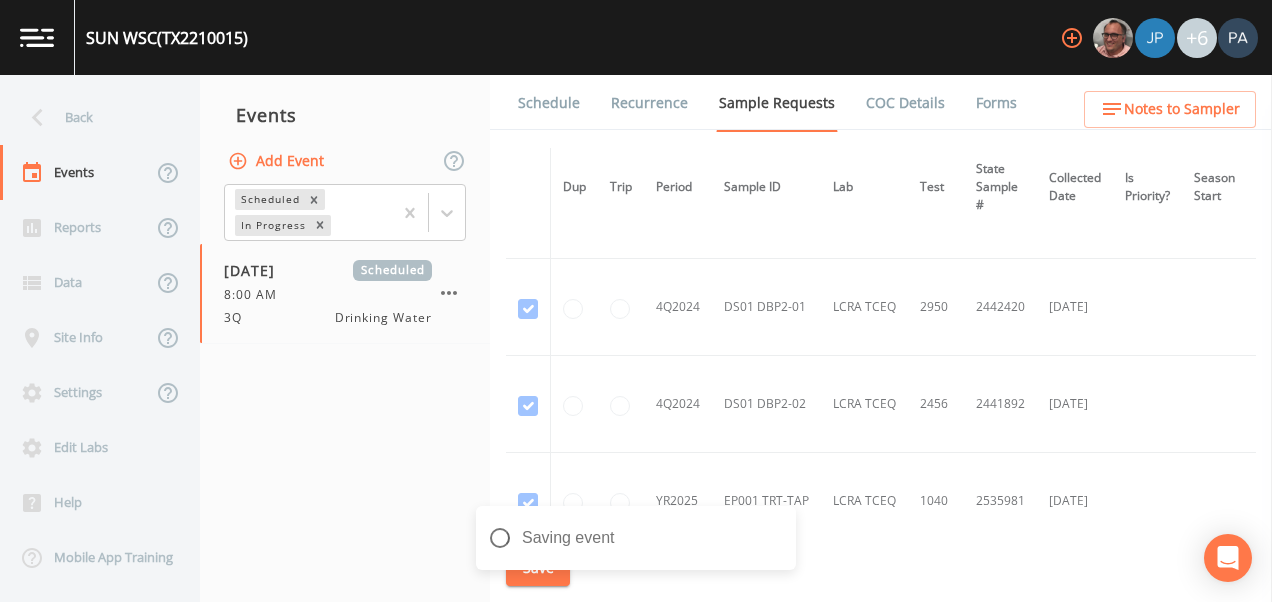 click on "Schedule" at bounding box center [549, 103] 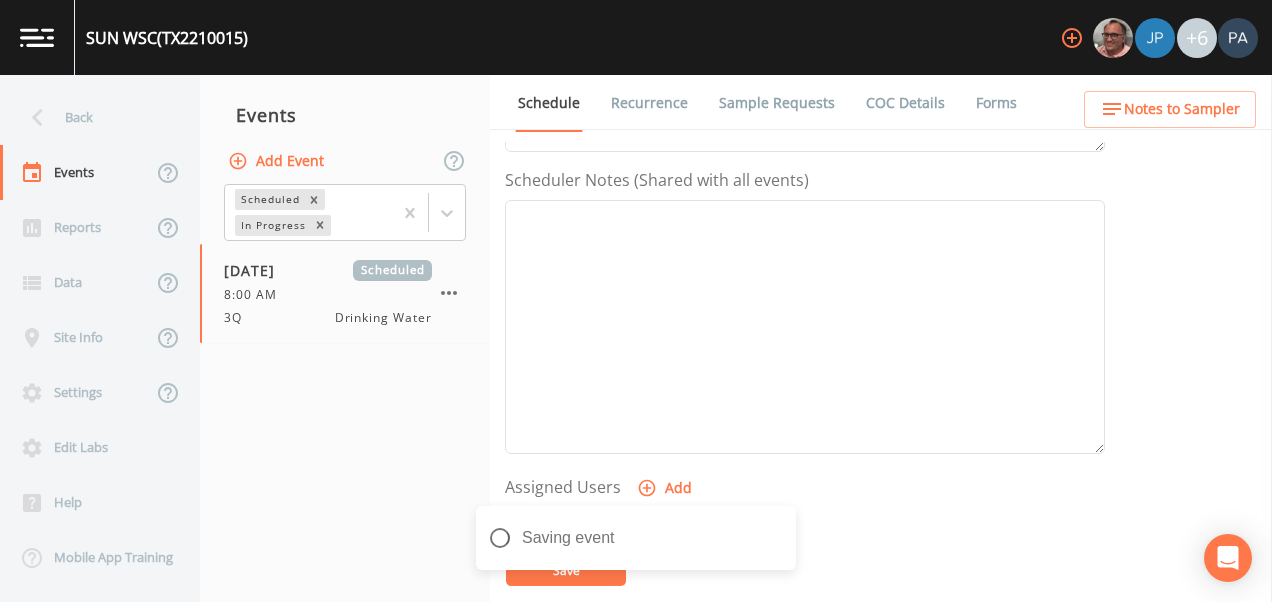 scroll, scrollTop: 800, scrollLeft: 0, axis: vertical 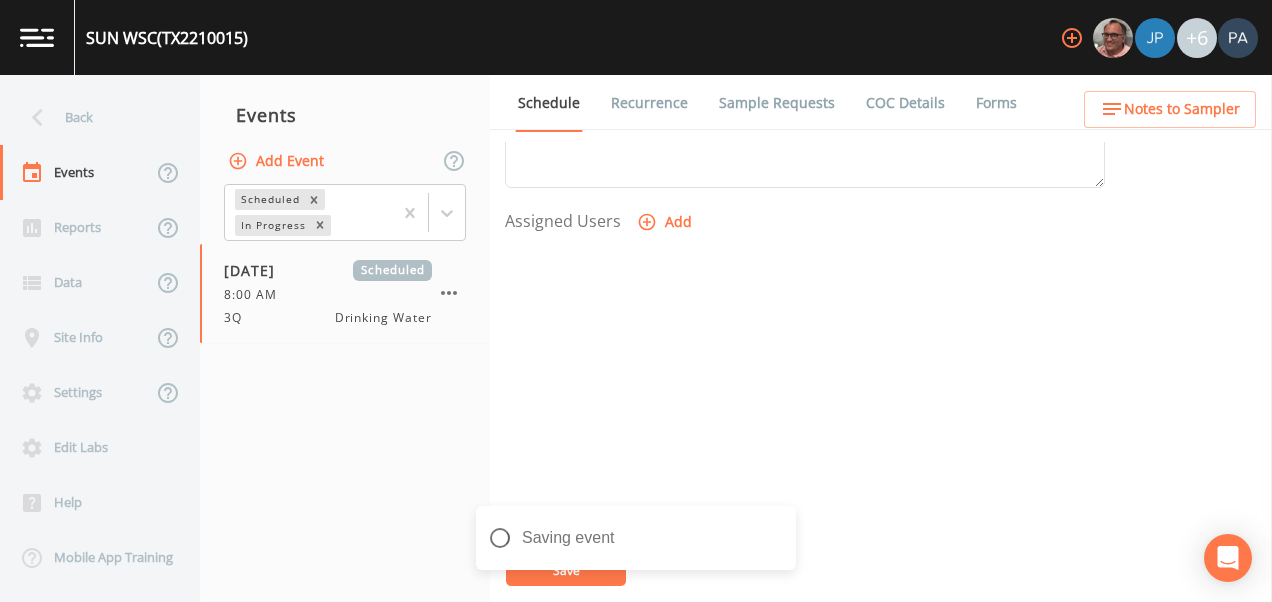 click on "Add" at bounding box center [666, 222] 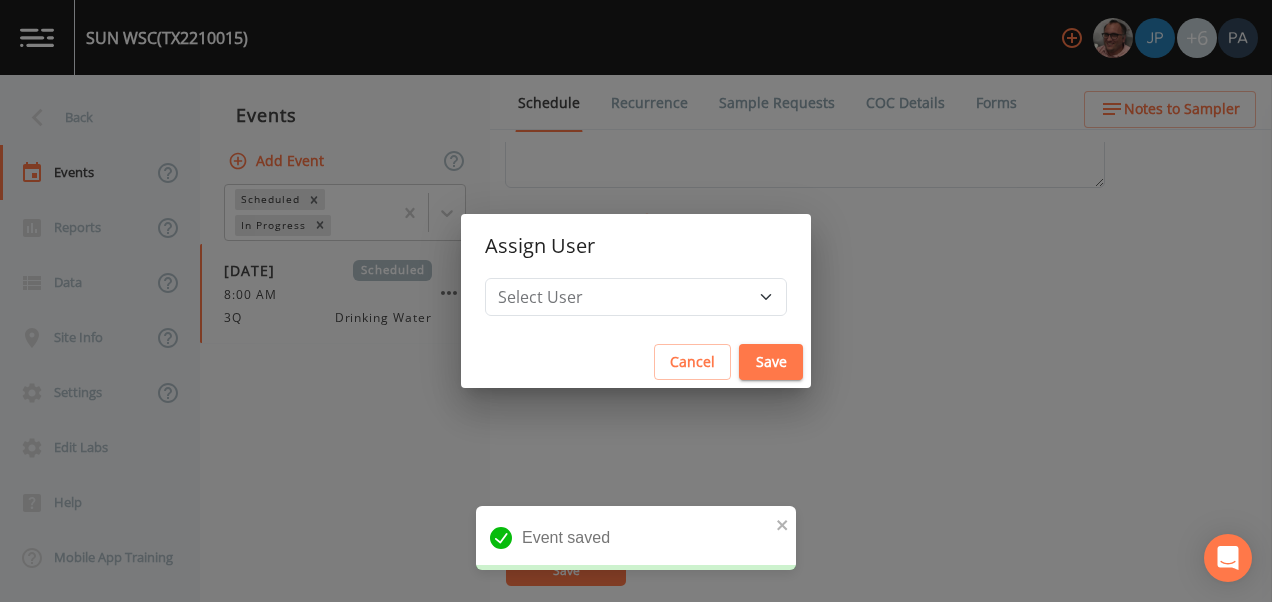 click on "Assign User" at bounding box center (636, 246) 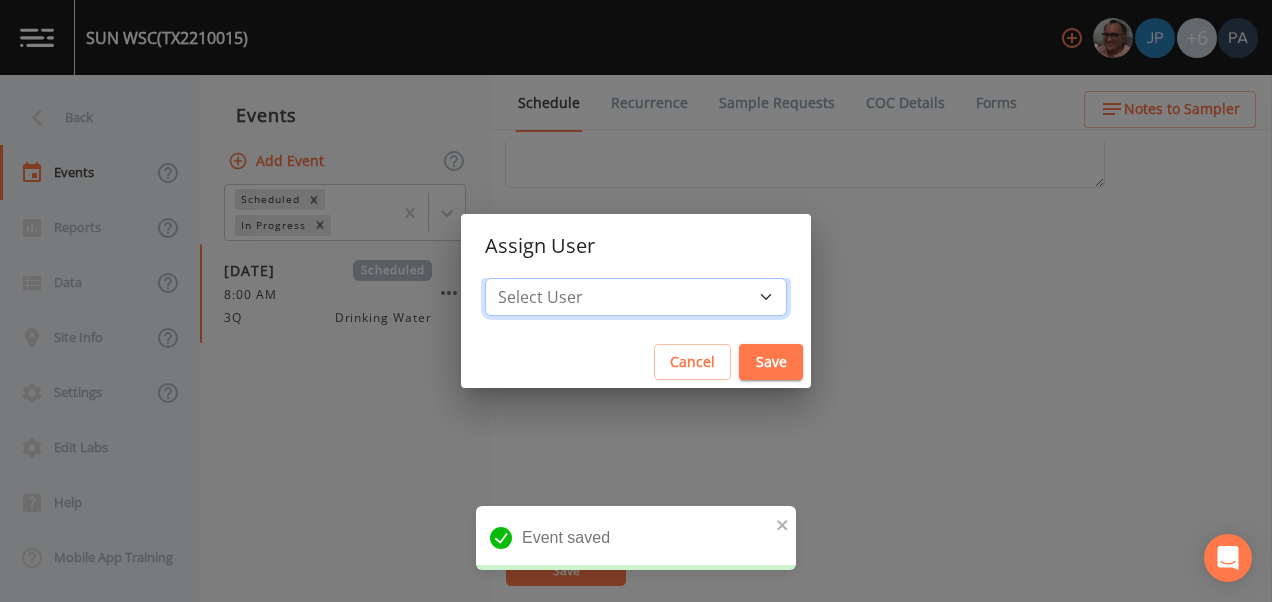 drag, startPoint x: 649, startPoint y: 298, endPoint x: 644, endPoint y: 316, distance: 18.681541 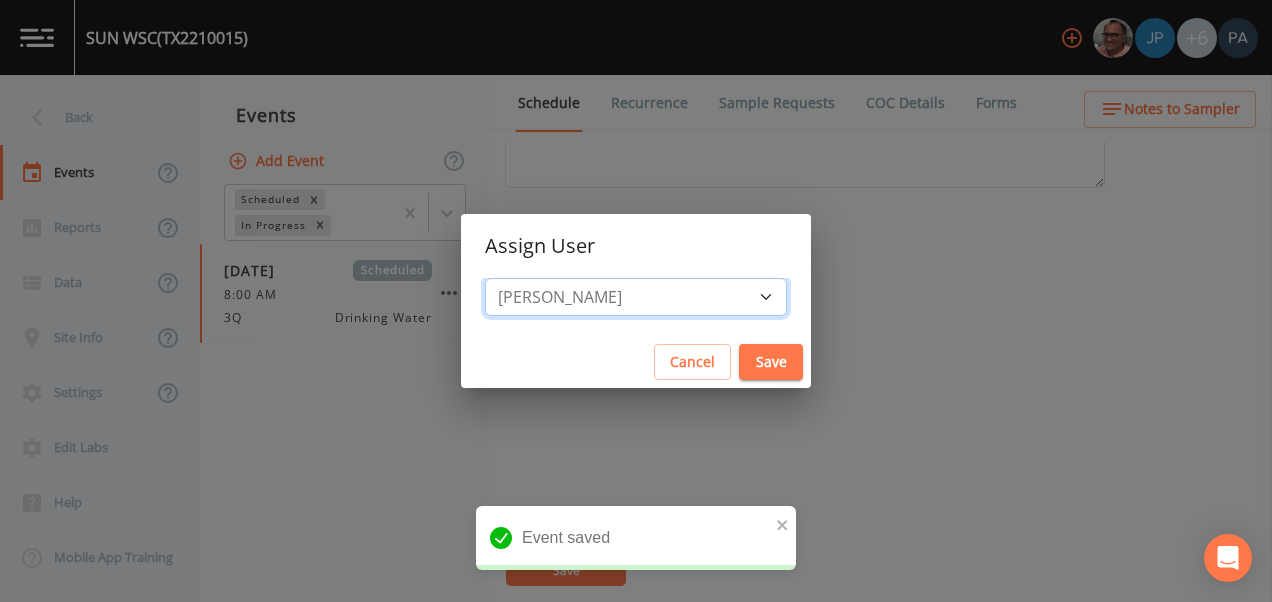 click on "Select User [PERSON_NAME] [PERSON_NAME]  [PERSON_NAME] [PERSON_NAME] [PERSON_NAME] [PERSON_NAME] [PERSON_NAME] [PERSON_NAME] [PERSON_NAME]" at bounding box center (636, 297) 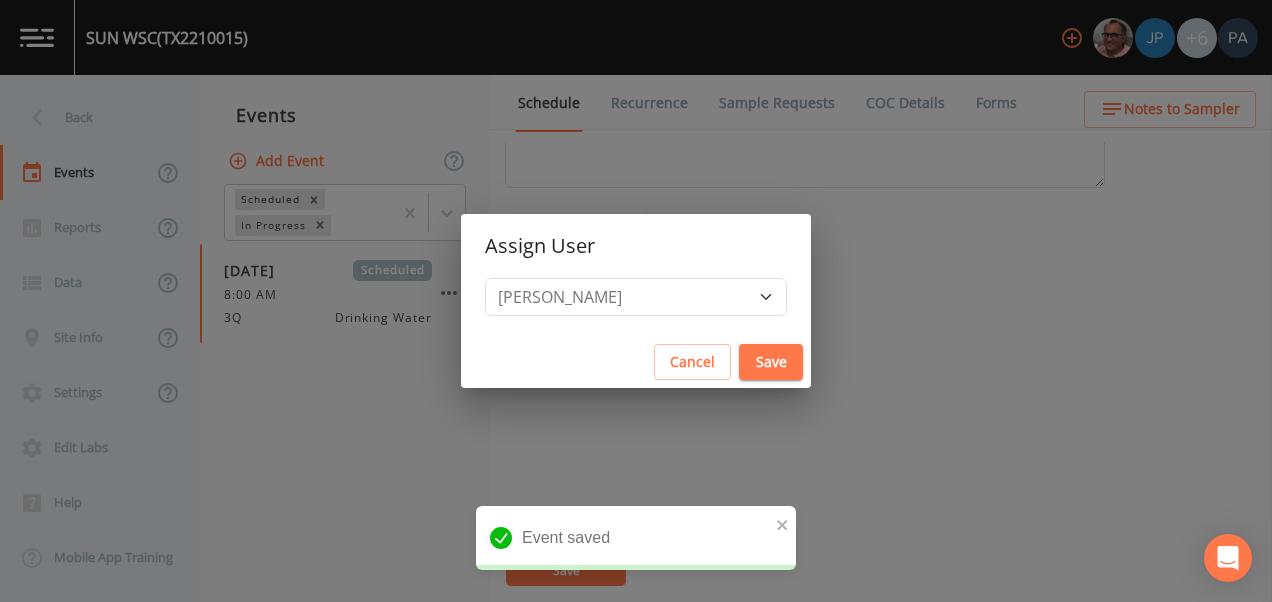 click on "Save" at bounding box center (771, 362) 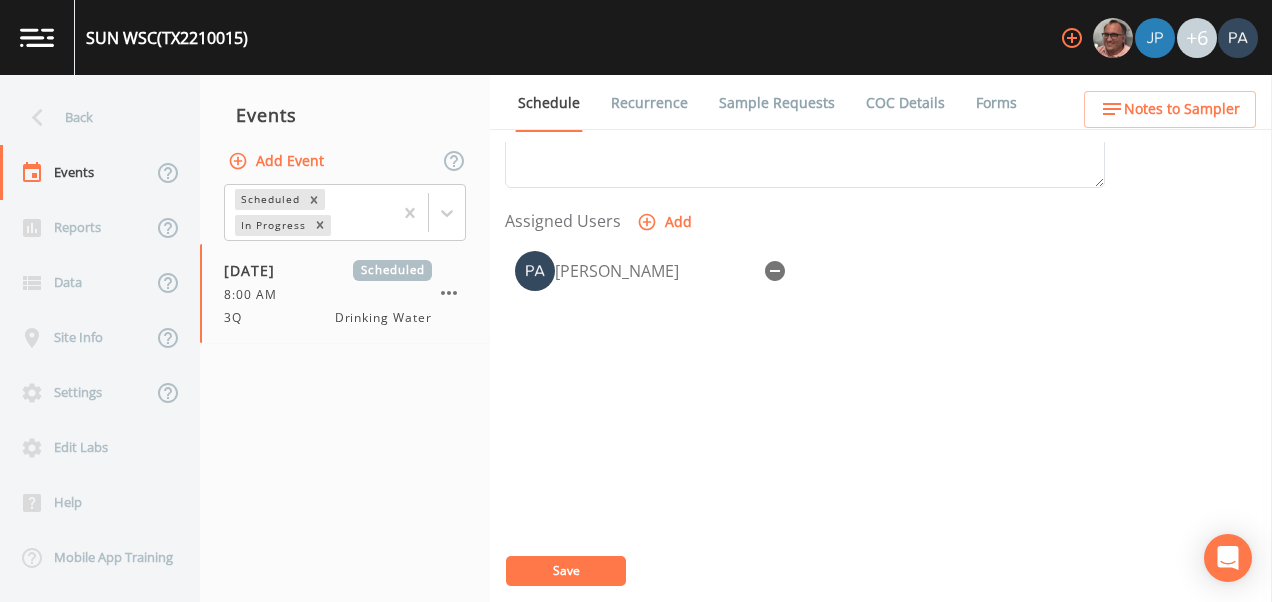 click on "Save" at bounding box center [566, 570] 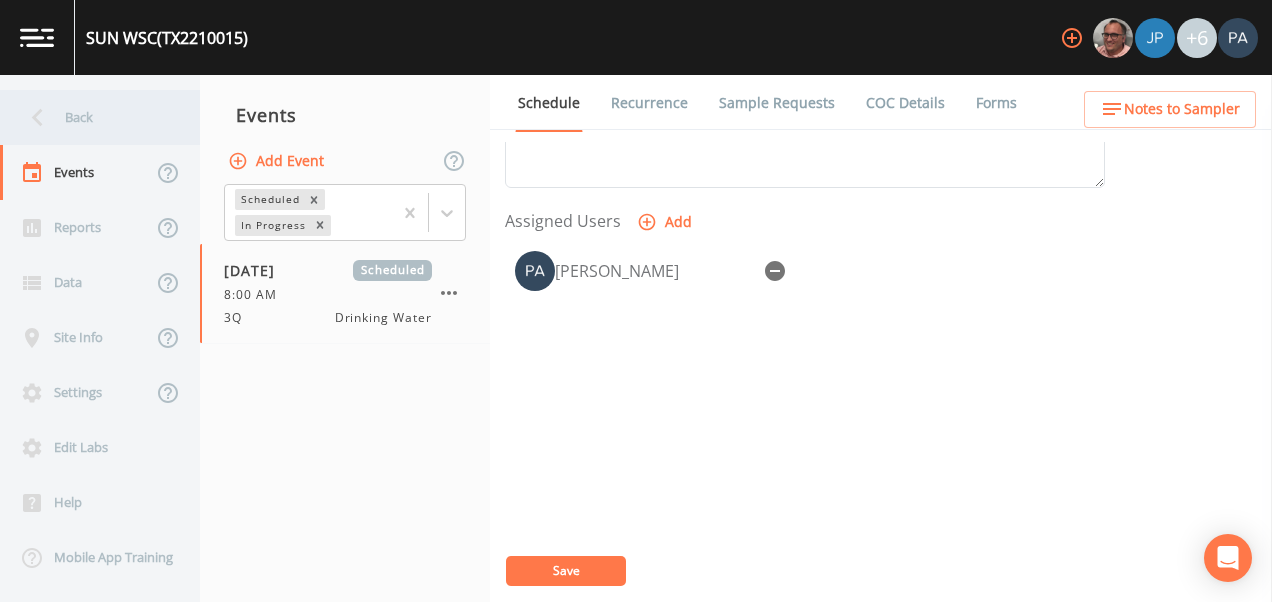 click on "Back" at bounding box center (90, 117) 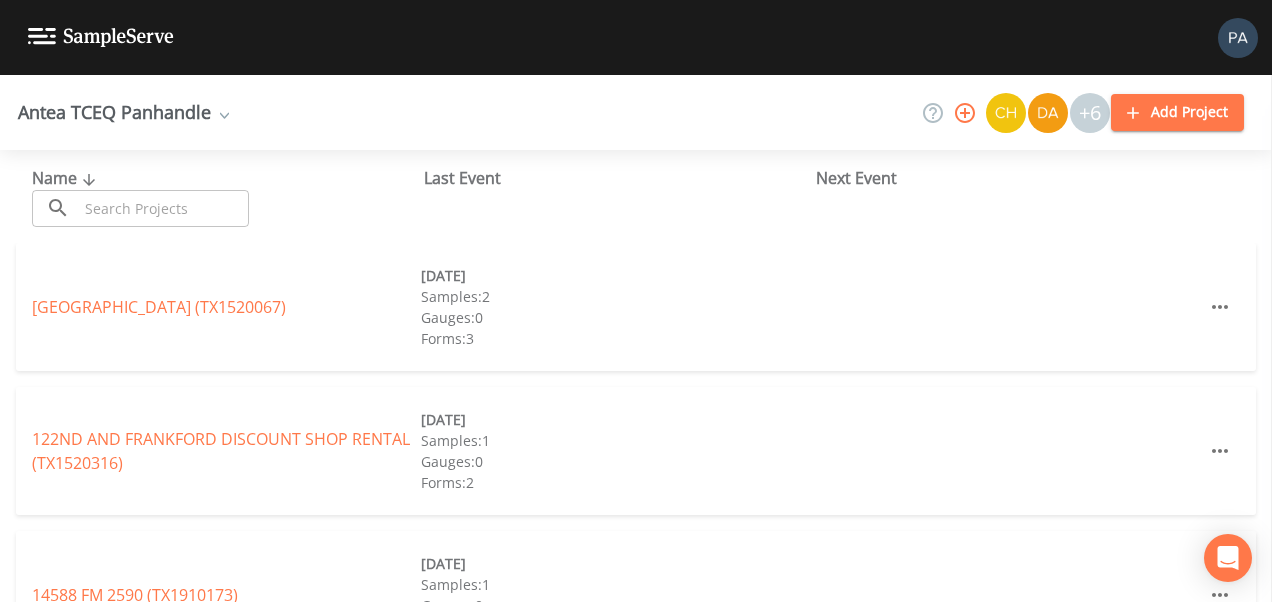 click at bounding box center [163, 208] 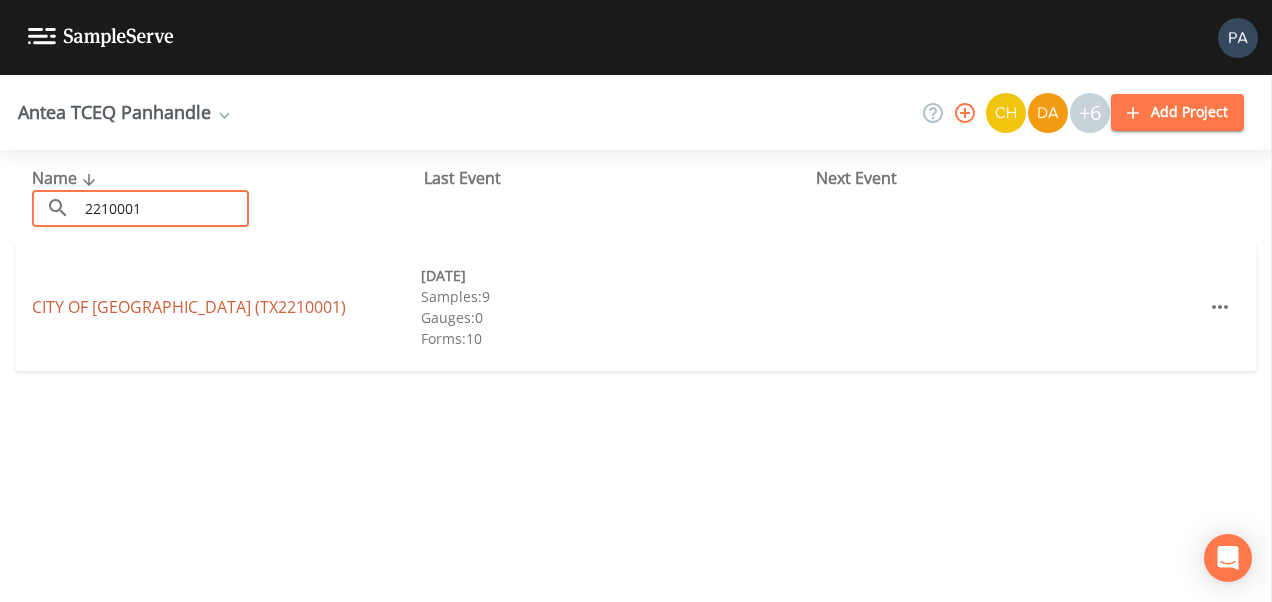 type on "2210001" 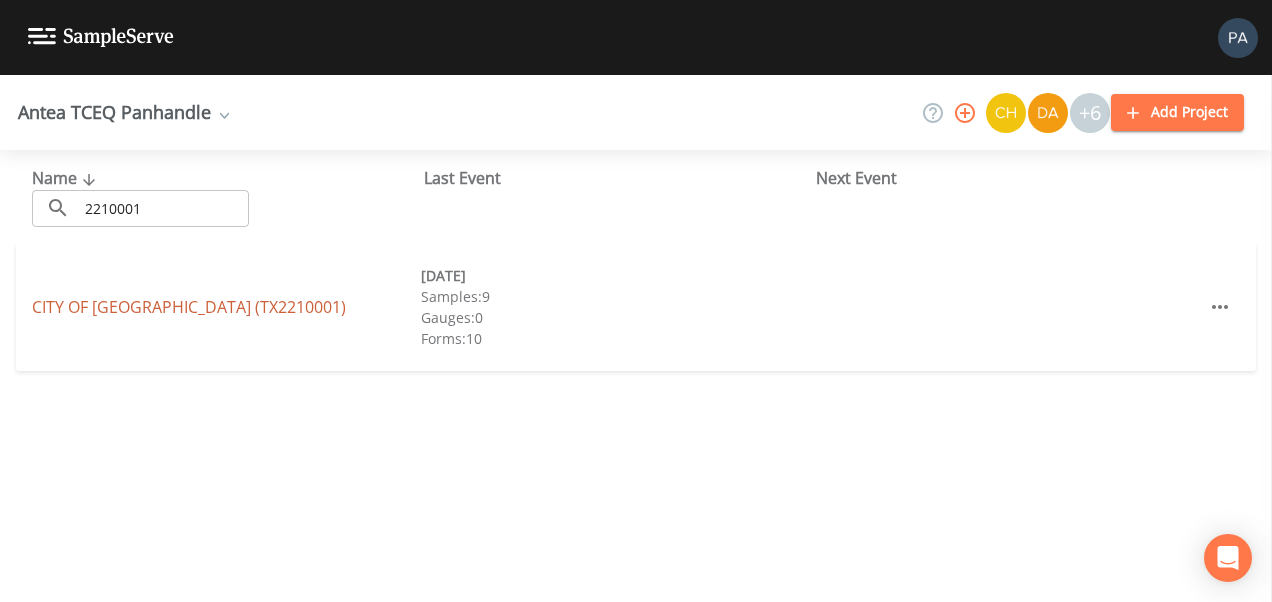 click on "CITY OF [GEOGRAPHIC_DATA]   (TX2210001)" at bounding box center [189, 307] 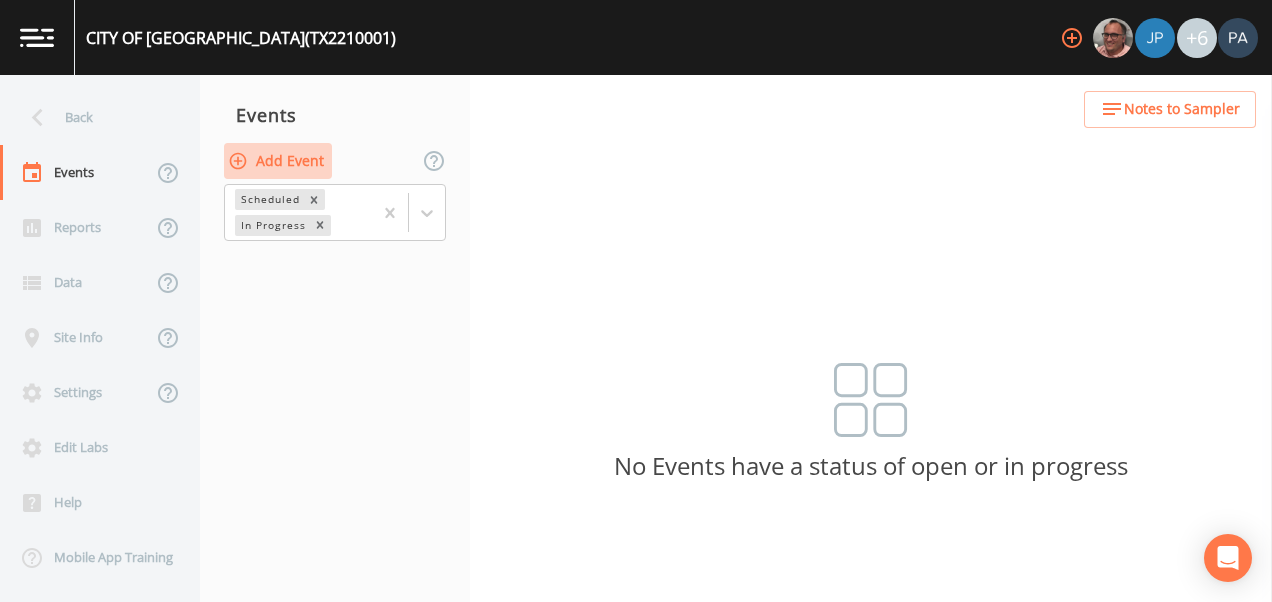 click on "Add Event" at bounding box center (278, 161) 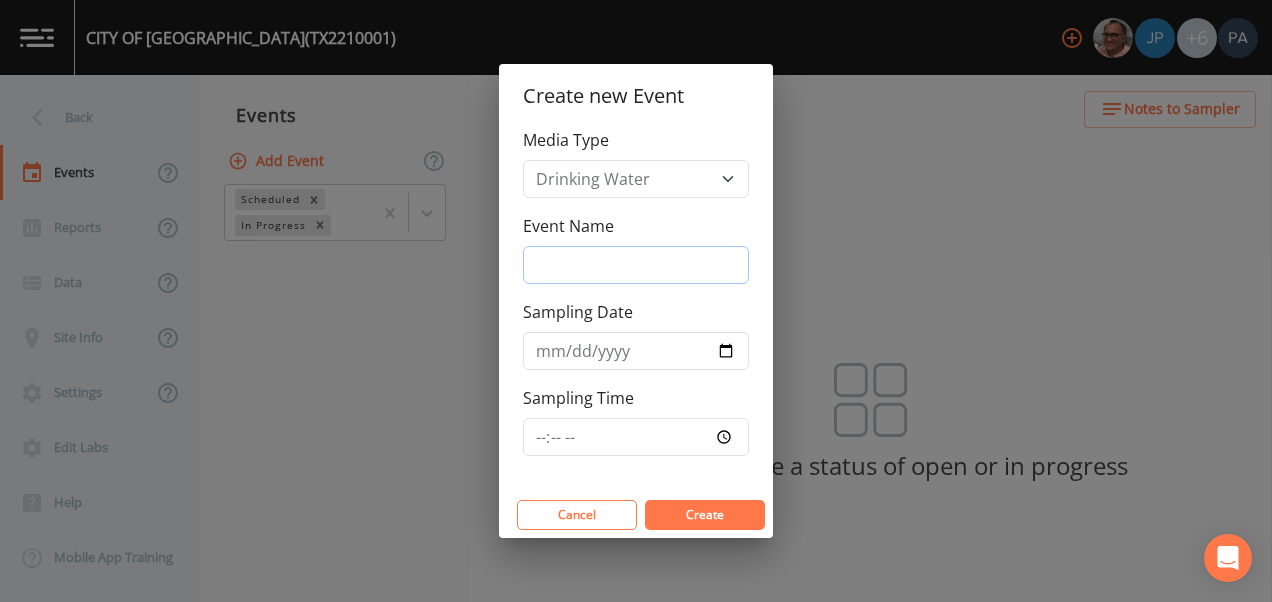 click on "Event Name" at bounding box center [636, 265] 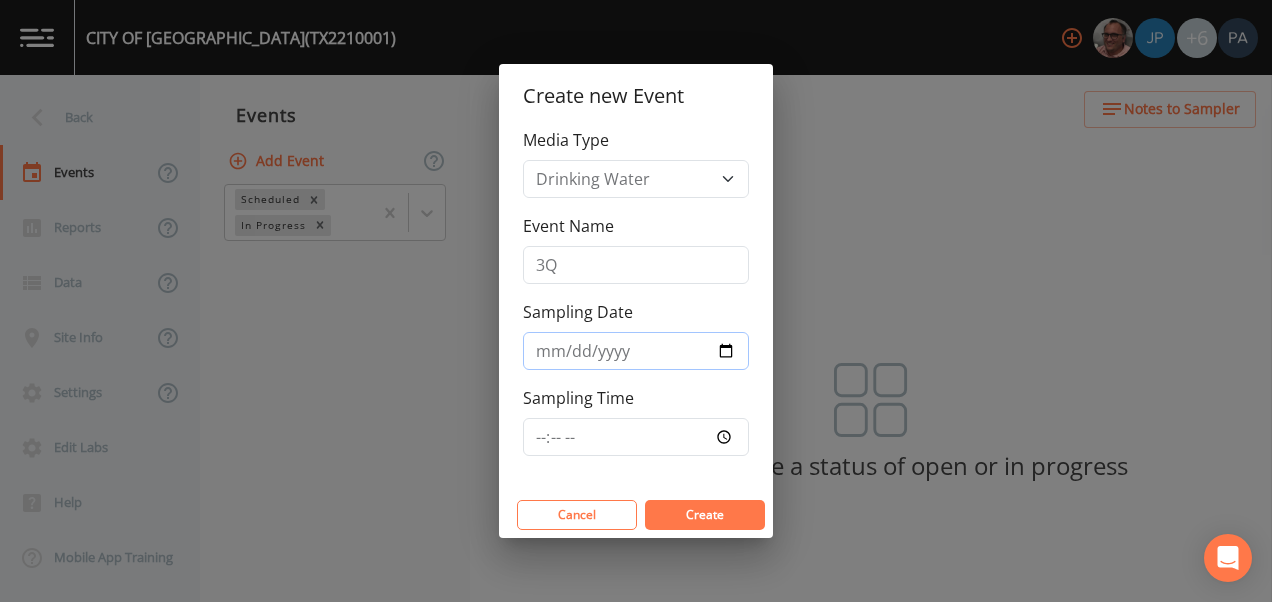 type on "[DATE]" 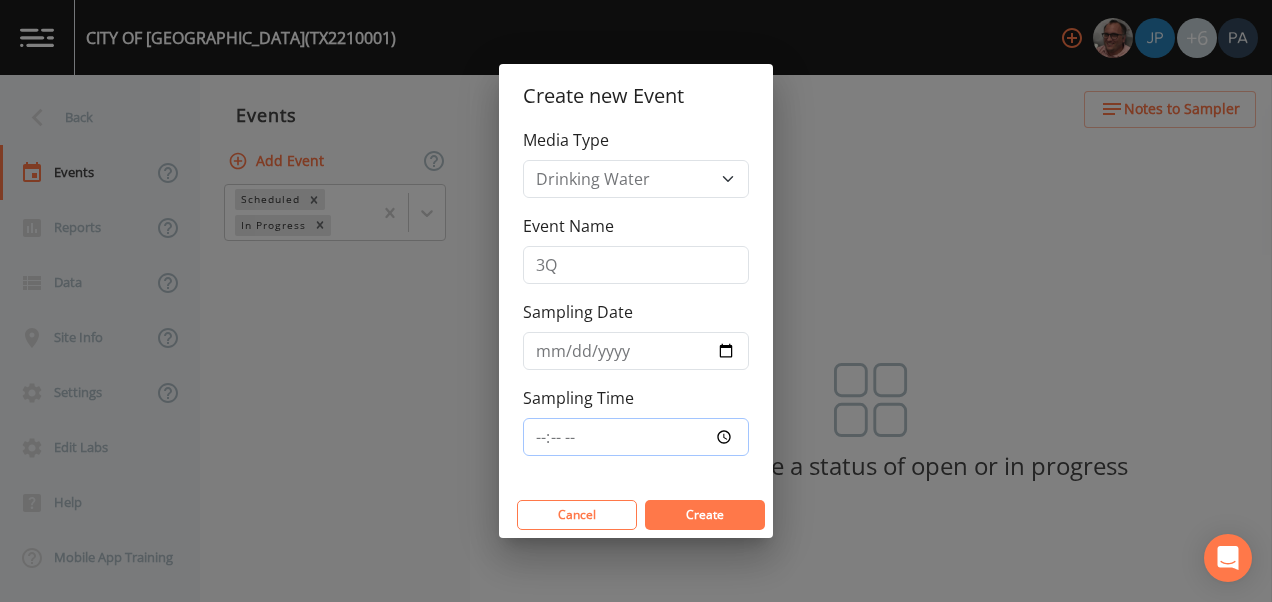 click on "Sampling Time" at bounding box center (636, 437) 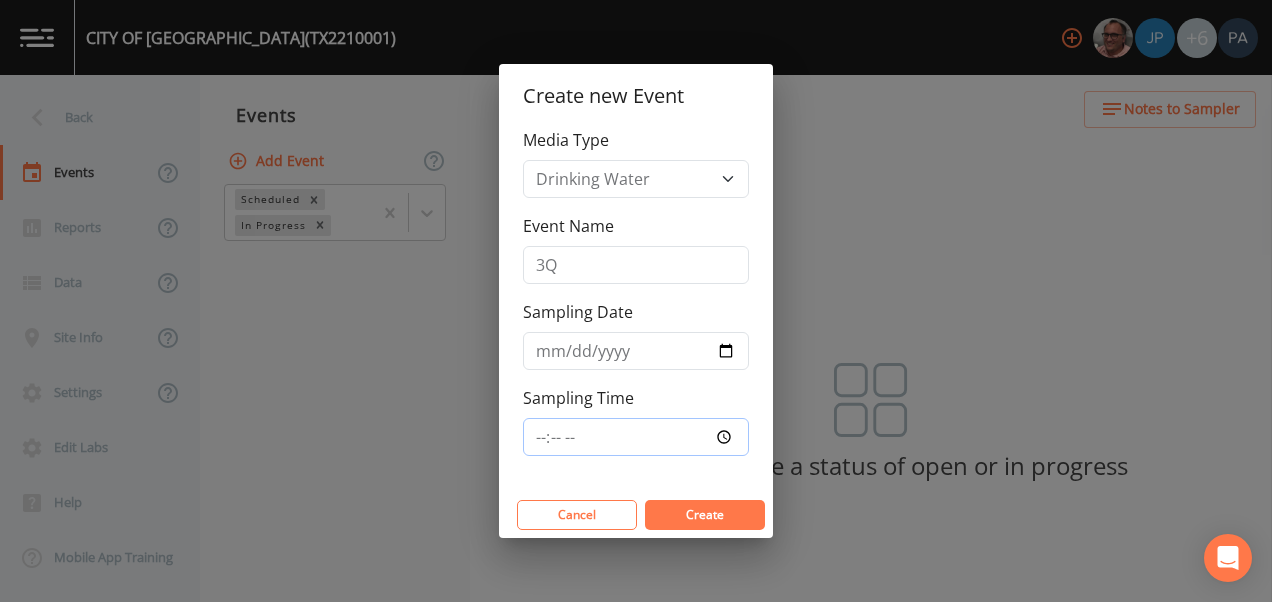 type on "08:45" 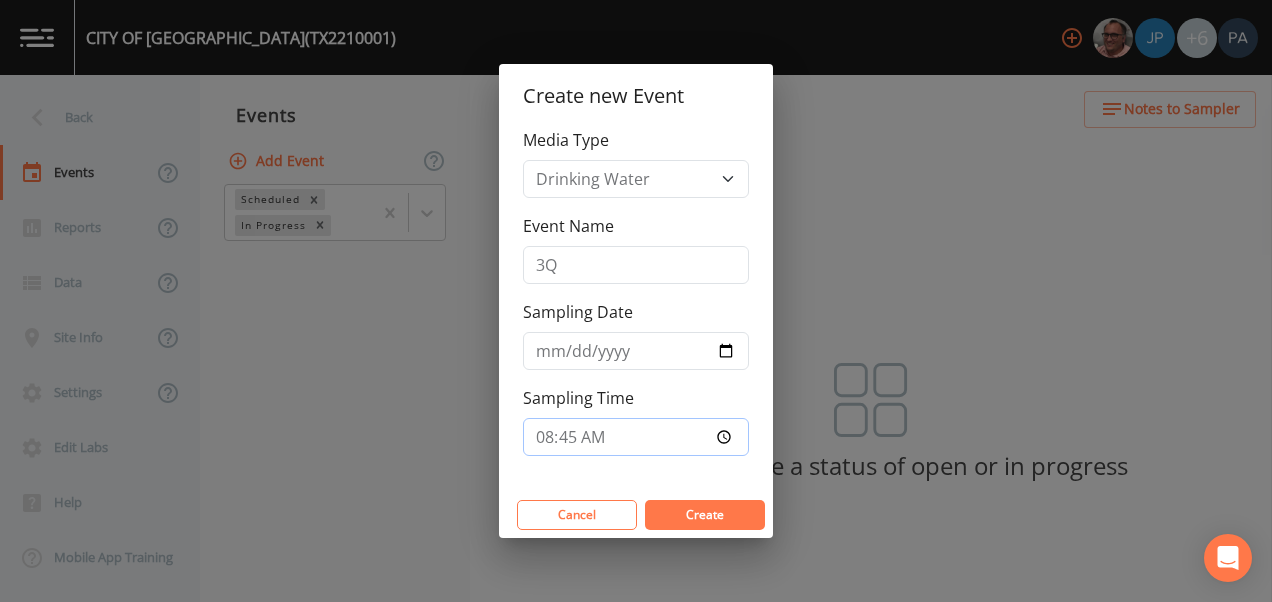 click on "Create" at bounding box center (705, 515) 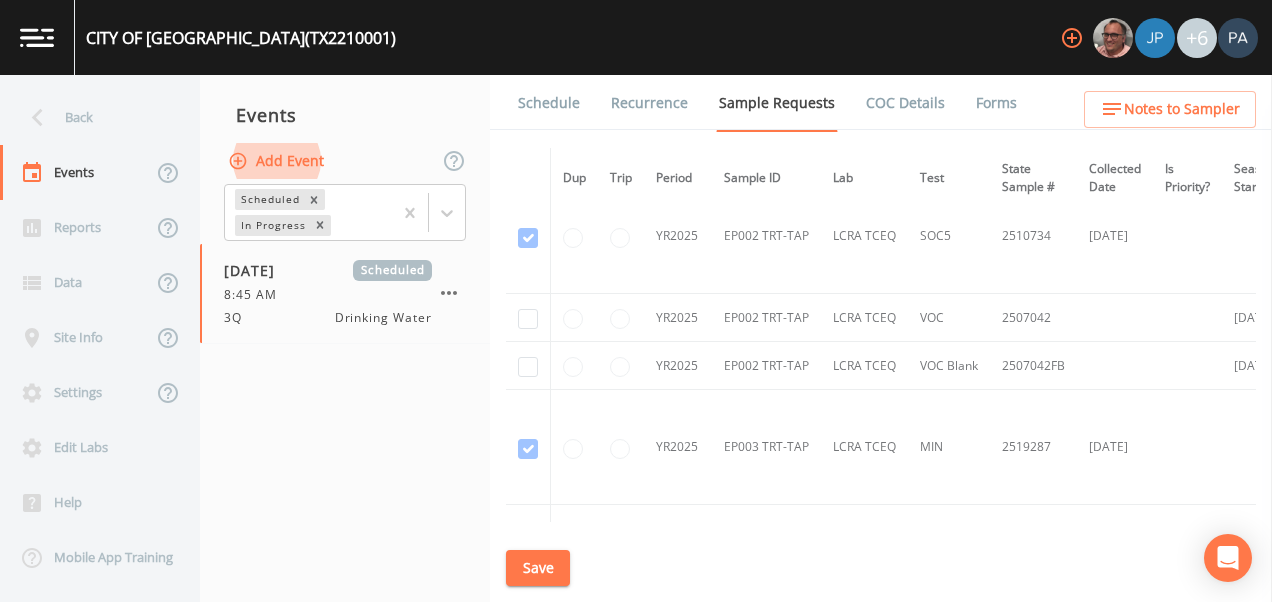 scroll, scrollTop: 6800, scrollLeft: 0, axis: vertical 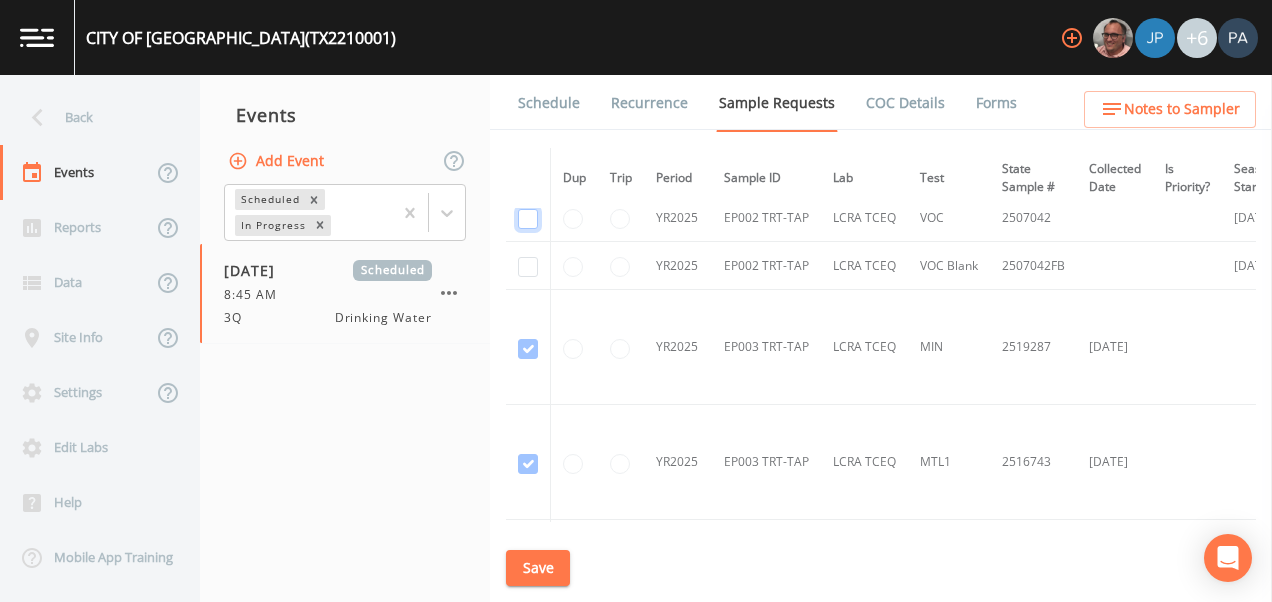 click at bounding box center (528, -5957) 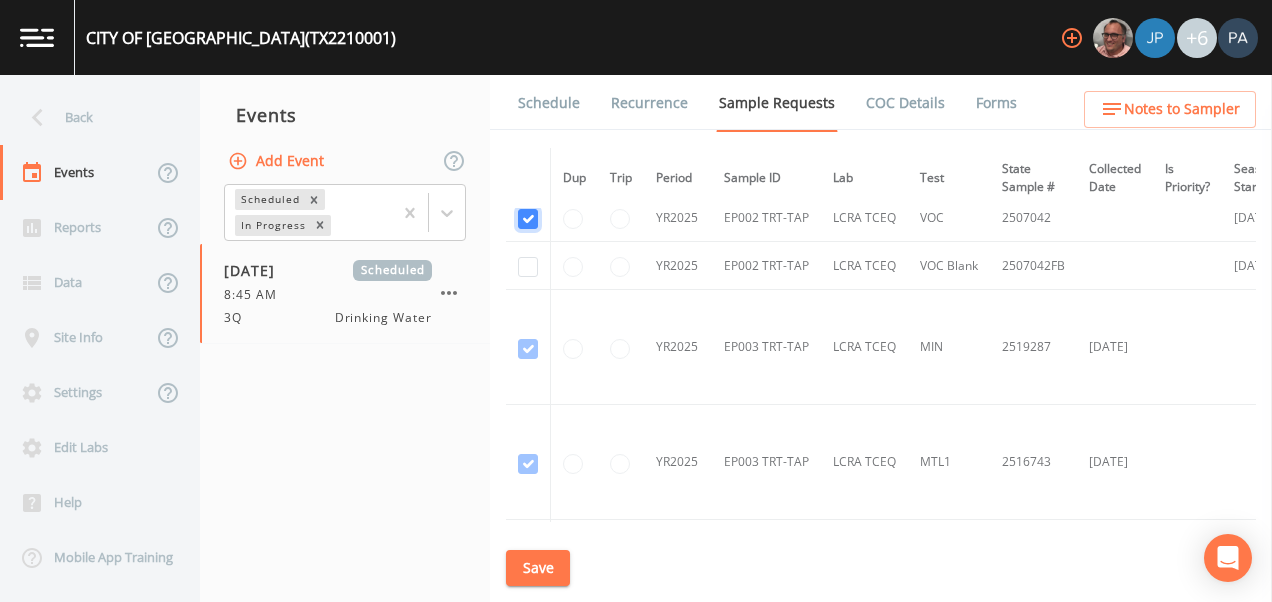 checkbox on "true" 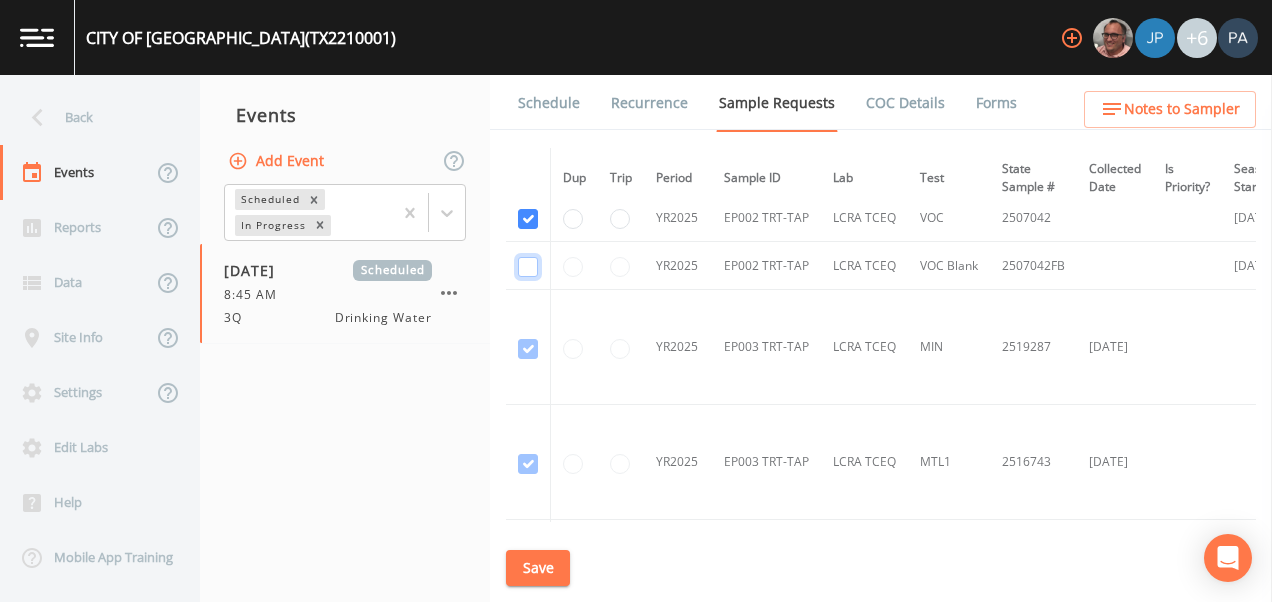 click at bounding box center [528, -5842] 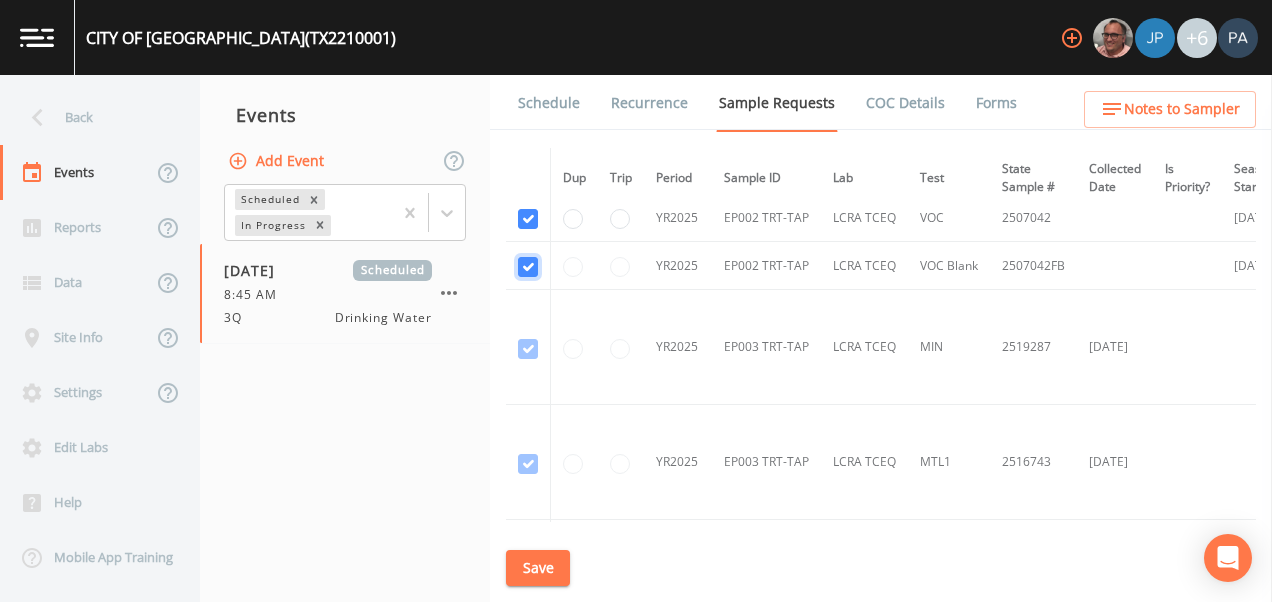 checkbox on "true" 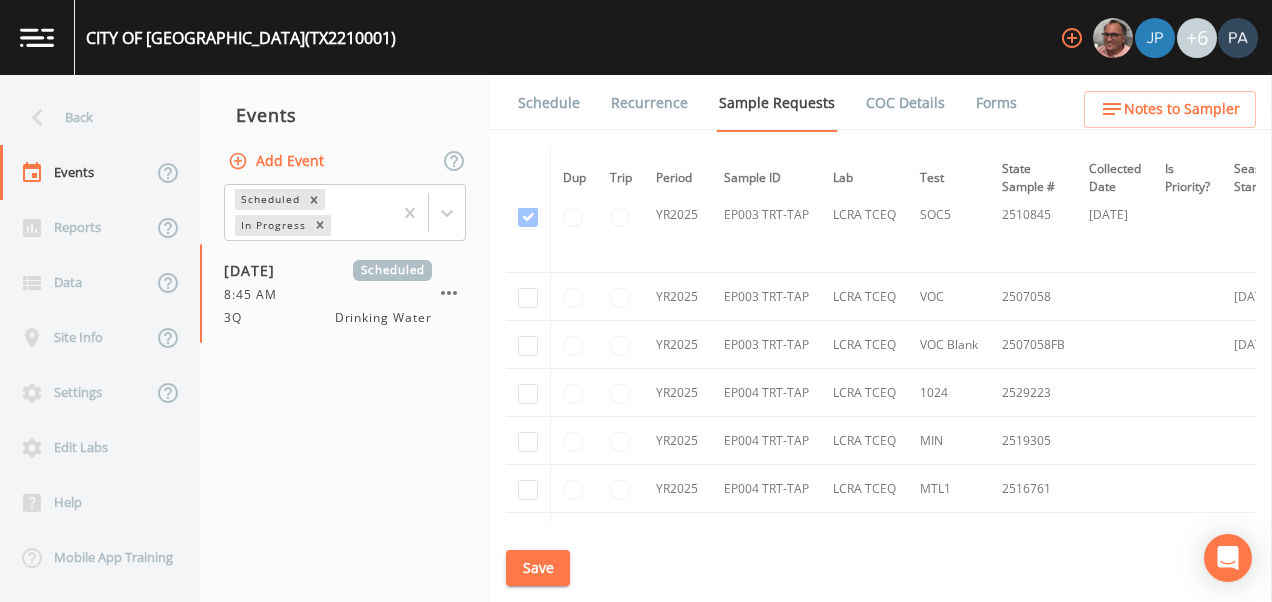 scroll, scrollTop: 7200, scrollLeft: 0, axis: vertical 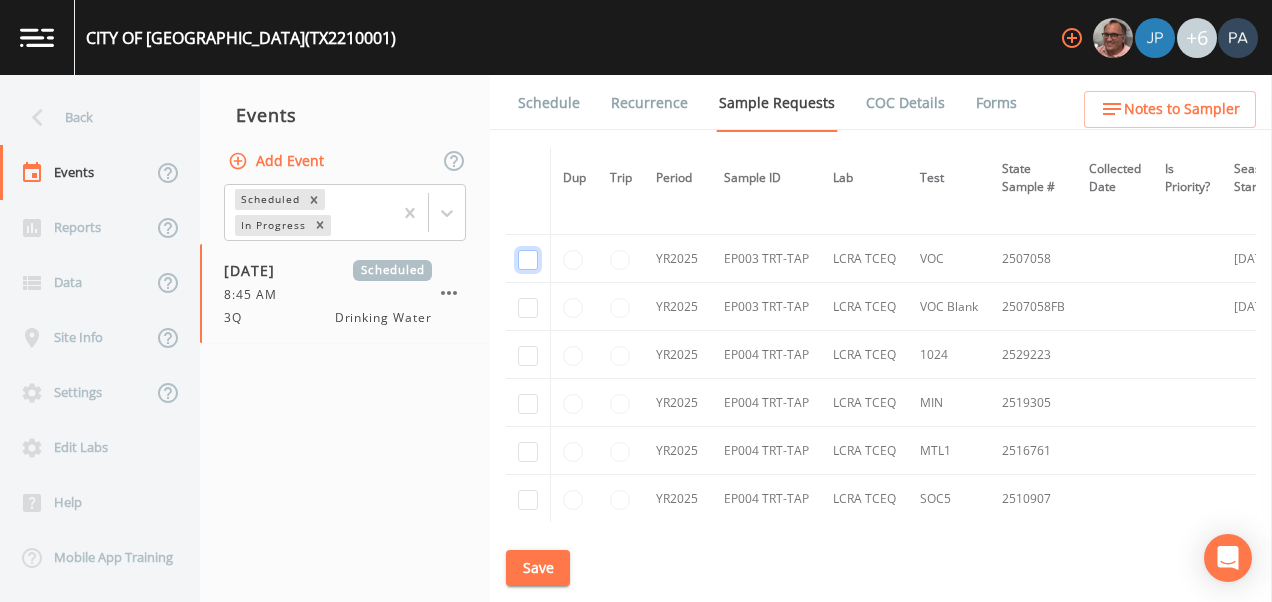 click at bounding box center [528, -5782] 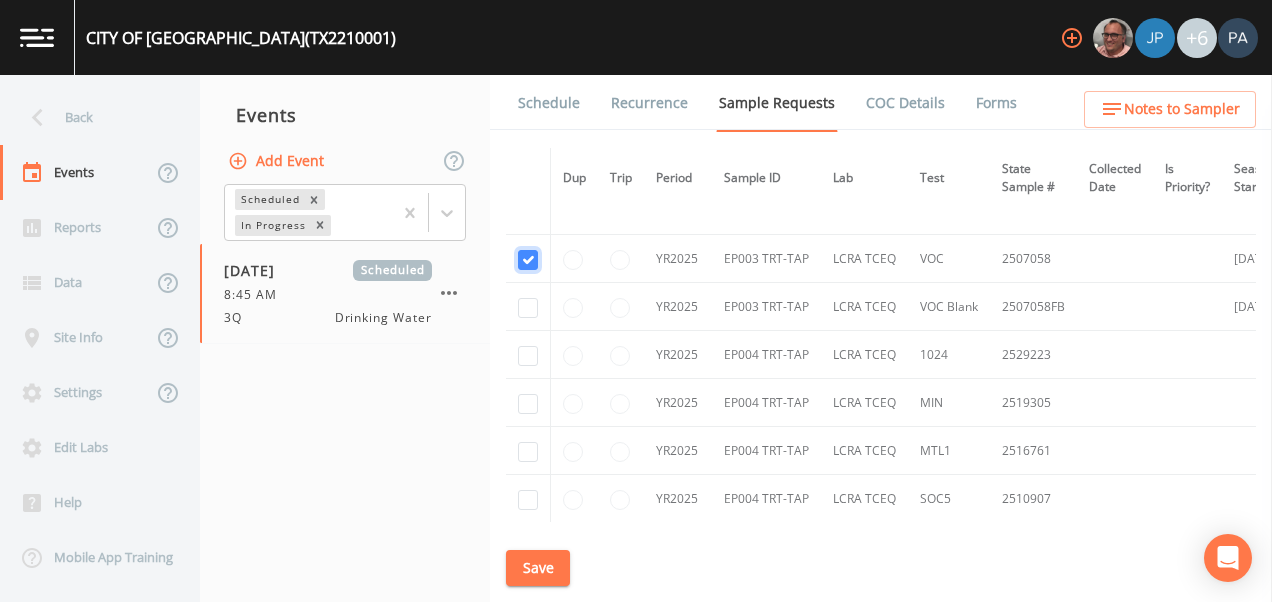 checkbox on "true" 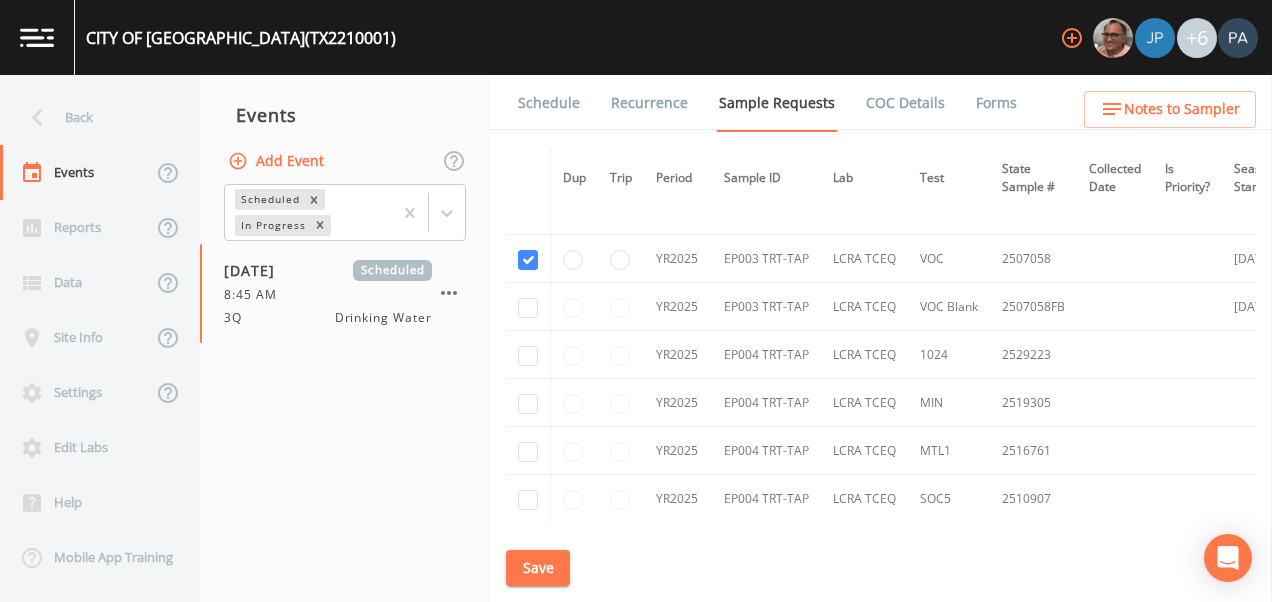 click at bounding box center (528, 307) 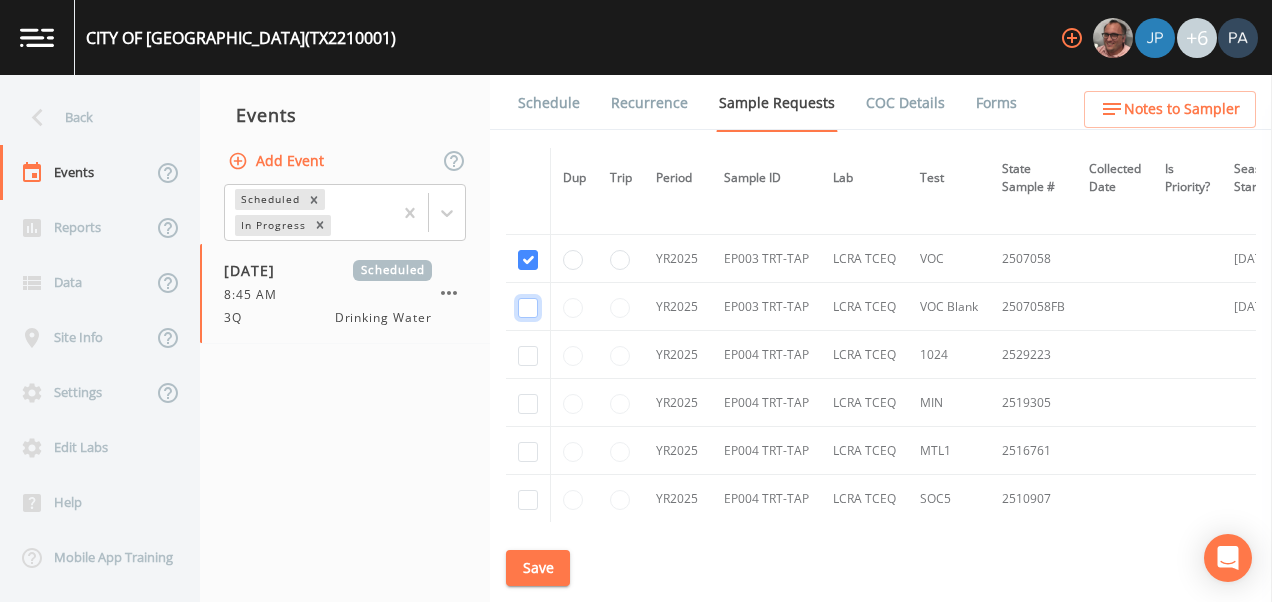 click at bounding box center (528, -5667) 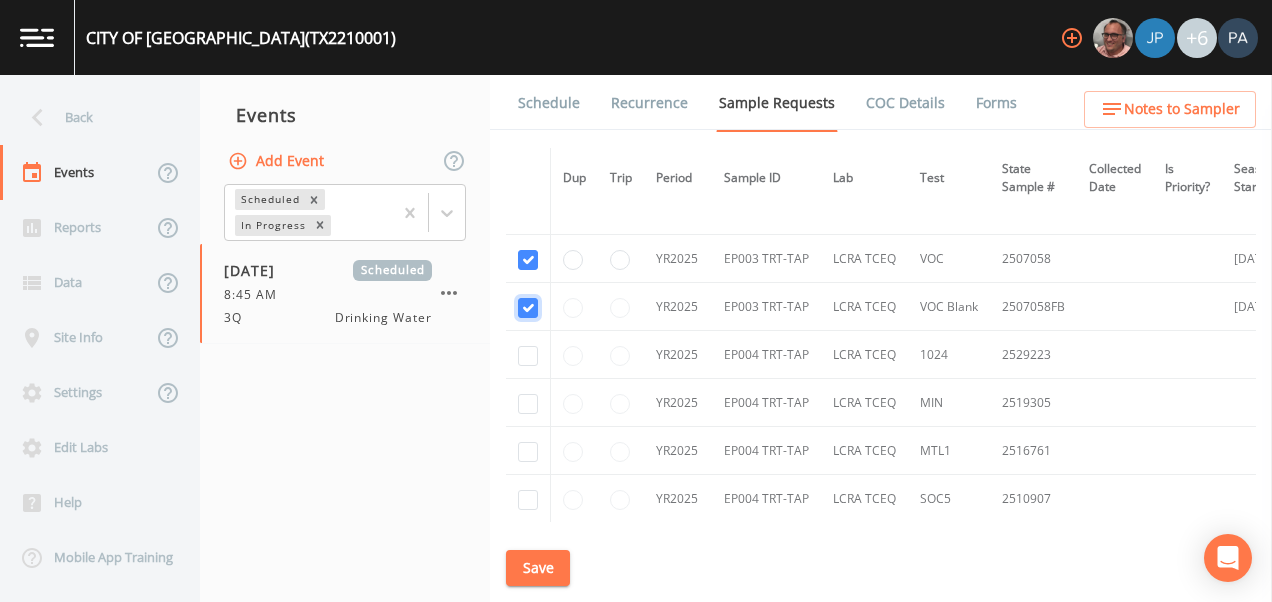 checkbox on "true" 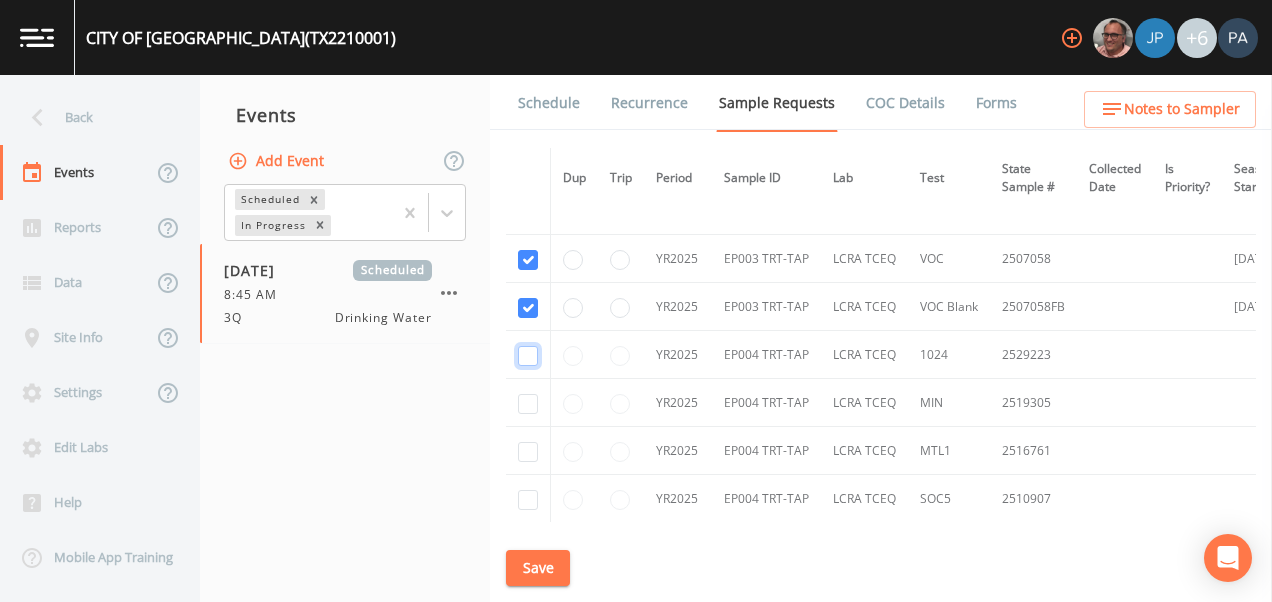 click at bounding box center (528, -5552) 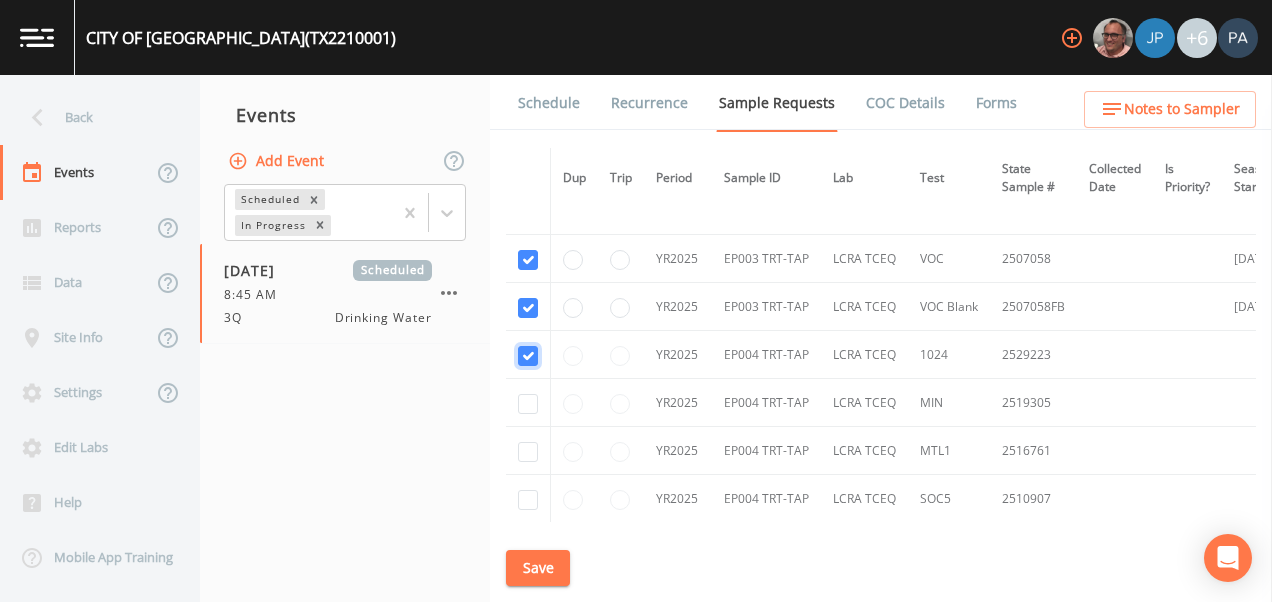 checkbox on "true" 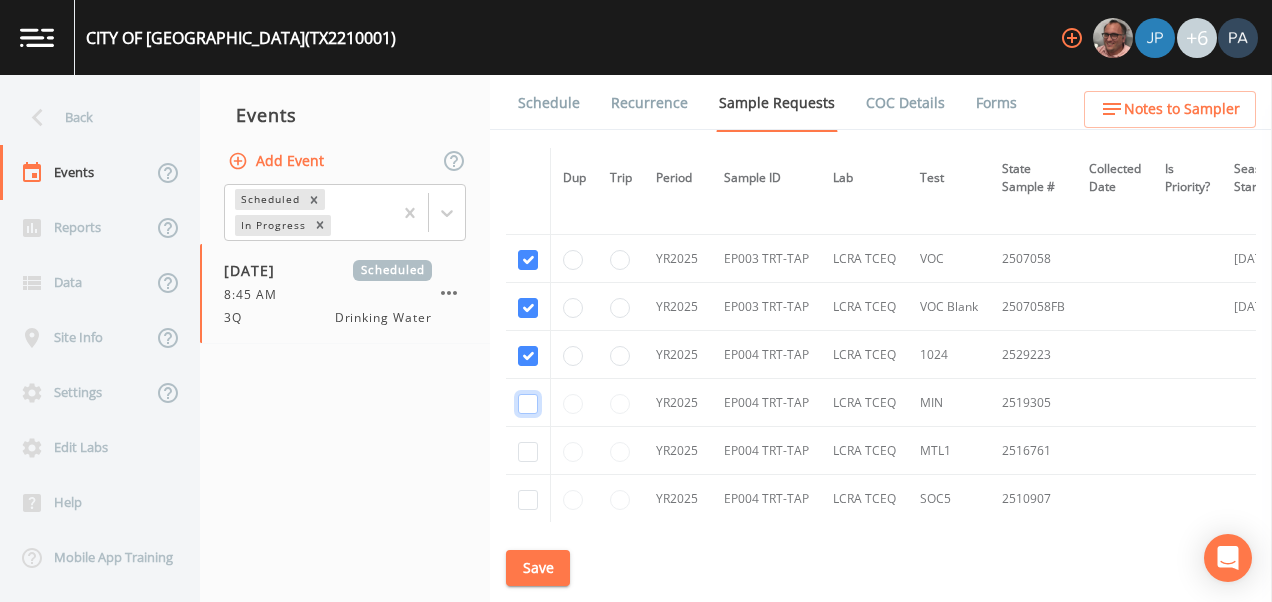 click at bounding box center (528, -5437) 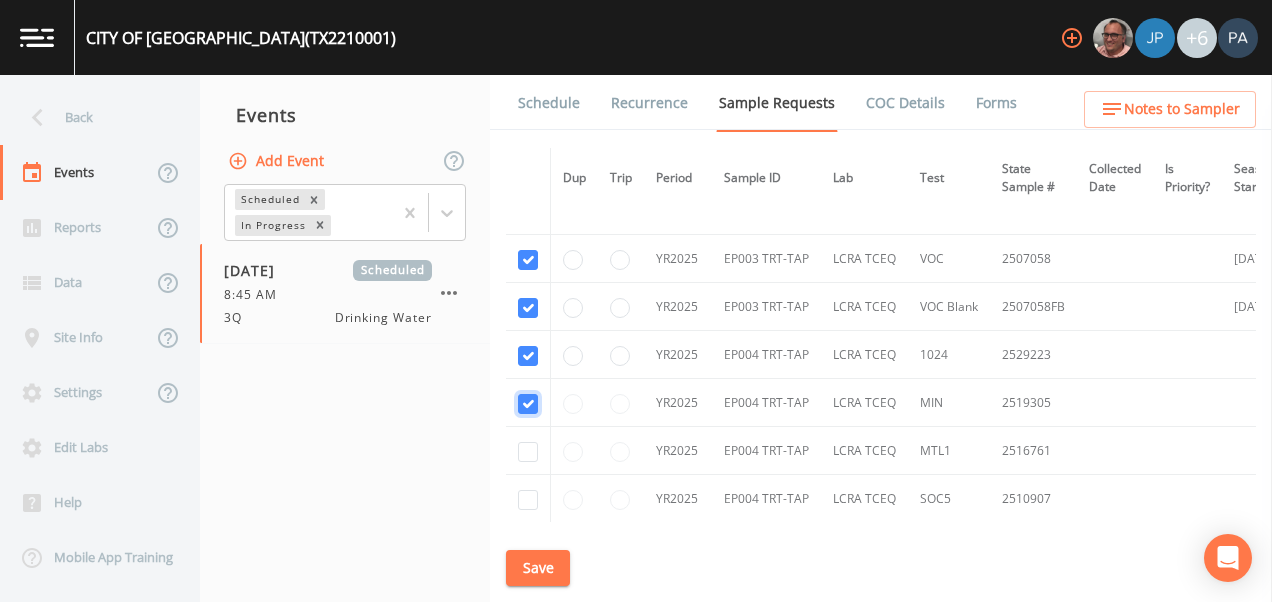 checkbox on "true" 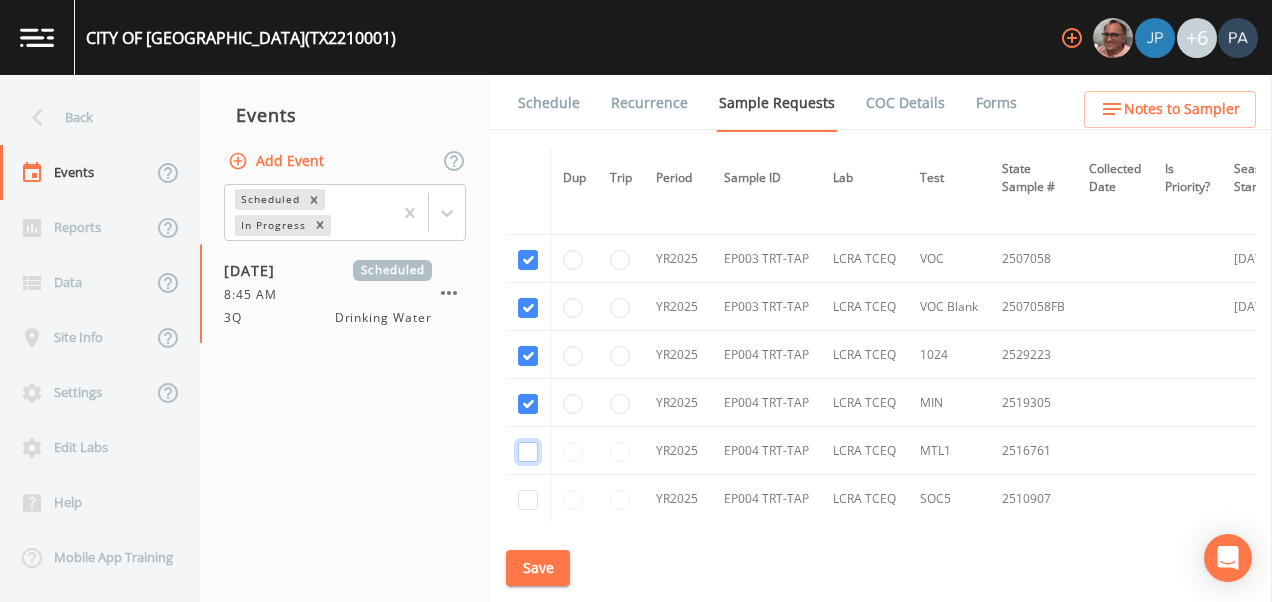 click at bounding box center [528, -5322] 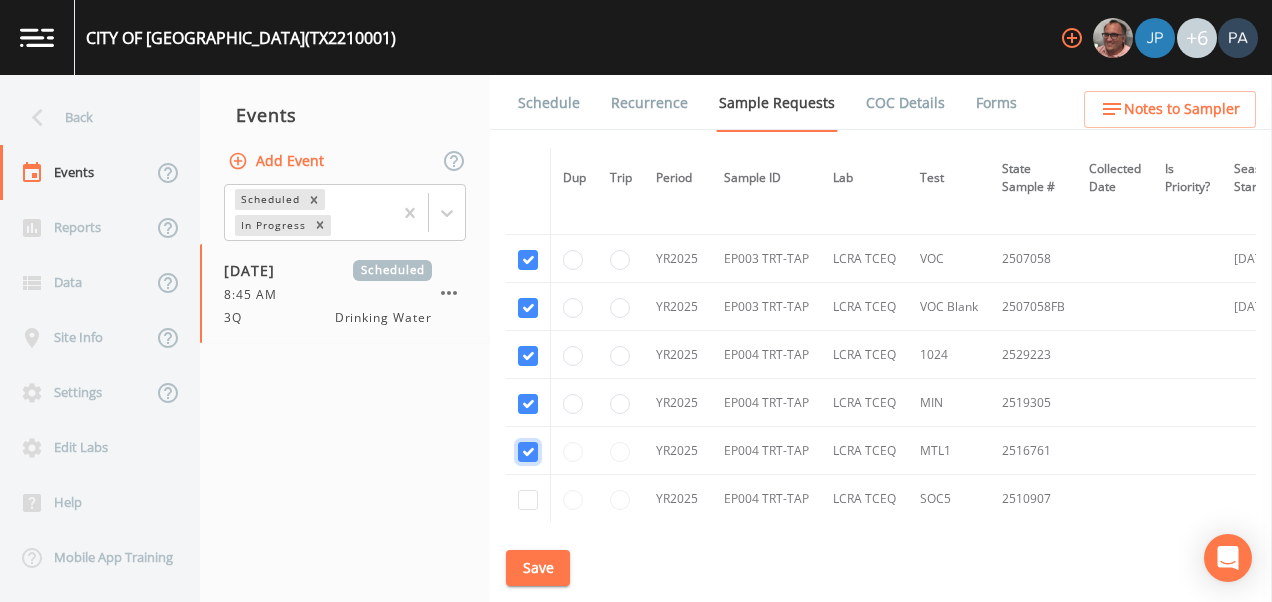 checkbox on "true" 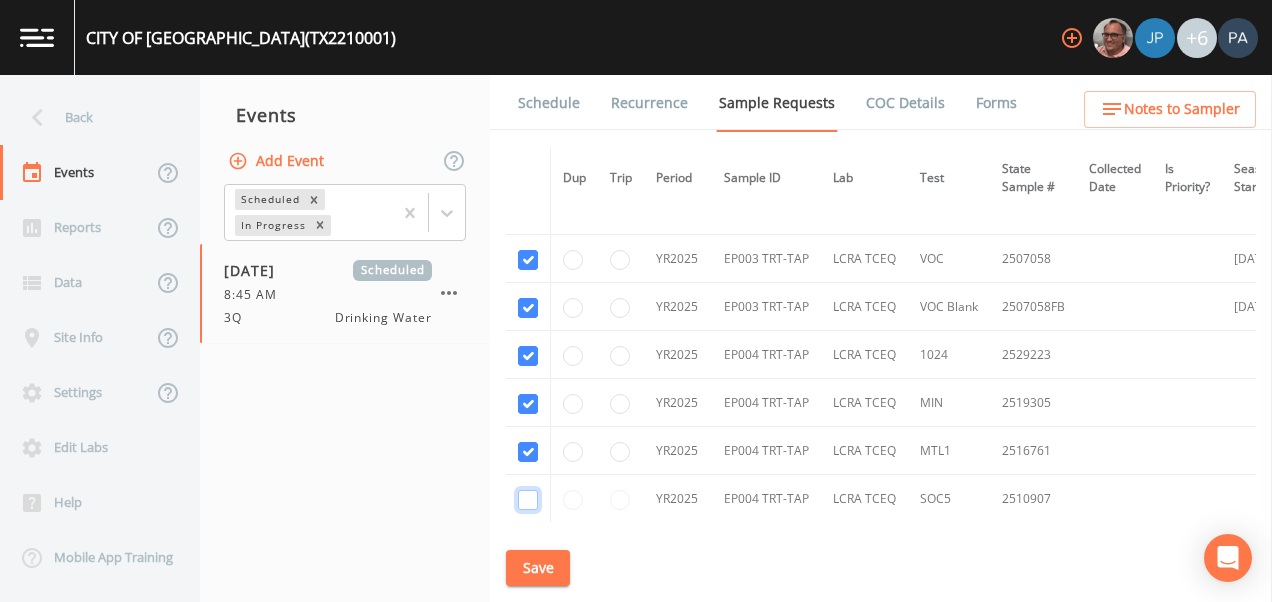 drag, startPoint x: 529, startPoint y: 494, endPoint x: 564, endPoint y: 436, distance: 67.74216 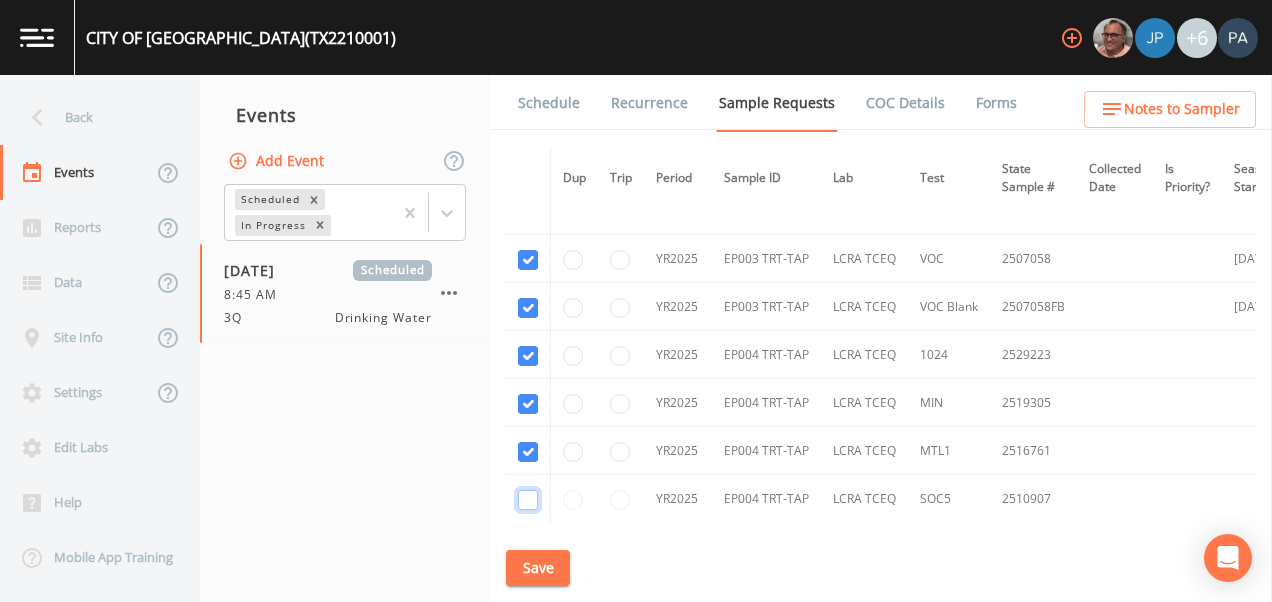 click at bounding box center [528, -5207] 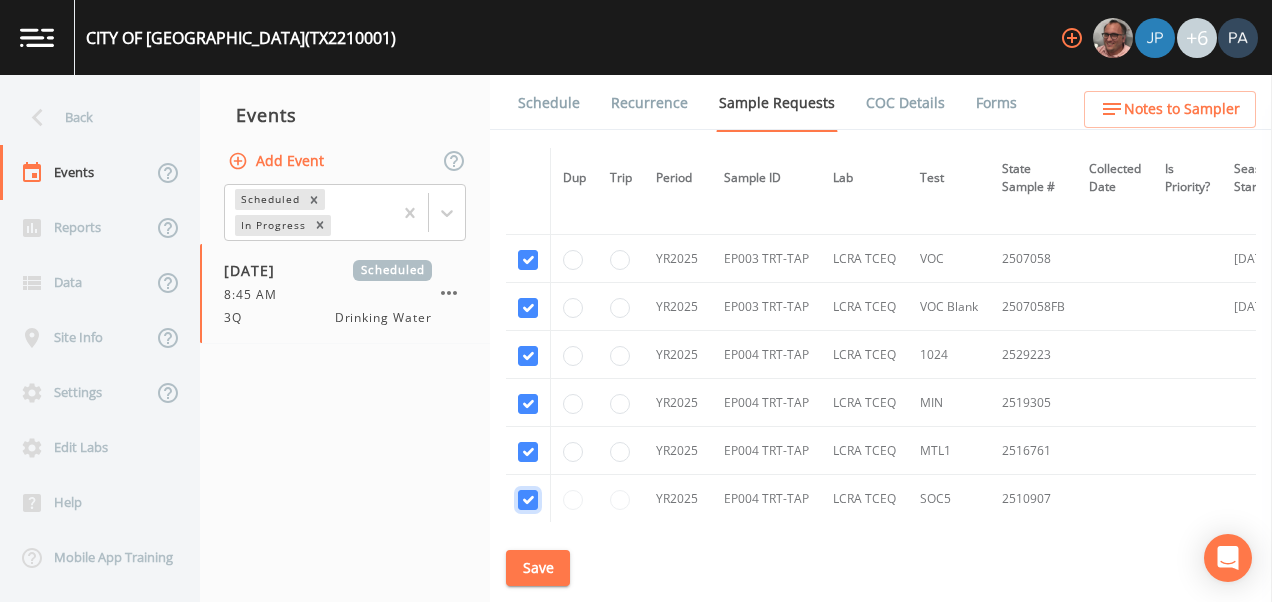 checkbox on "true" 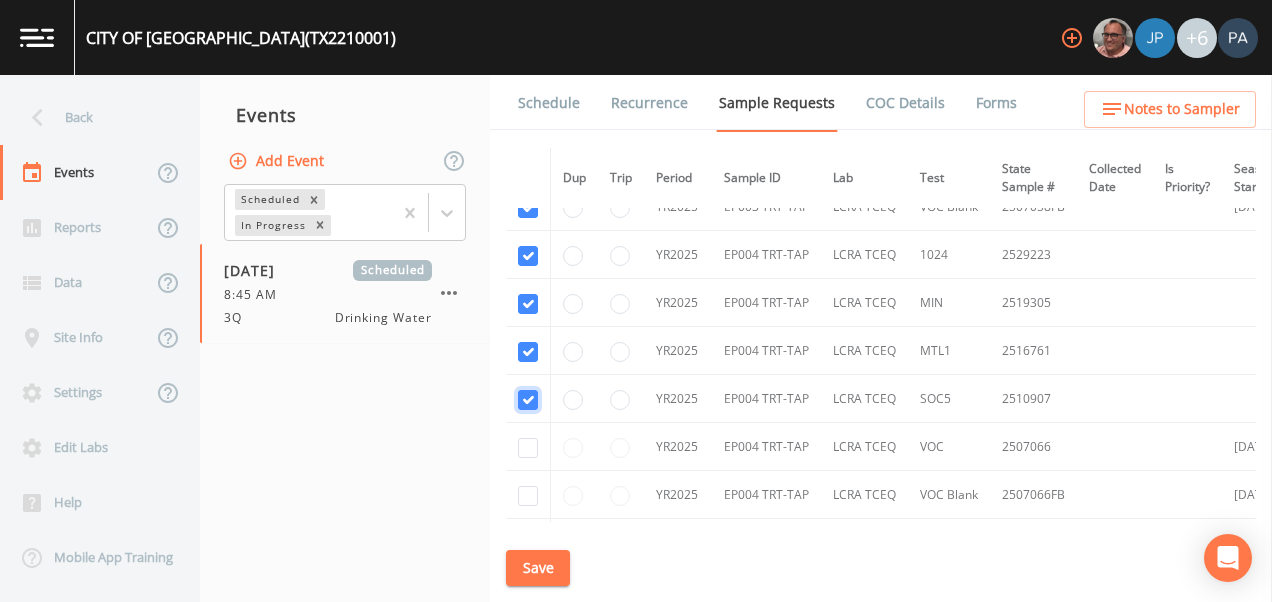 scroll, scrollTop: 7400, scrollLeft: 0, axis: vertical 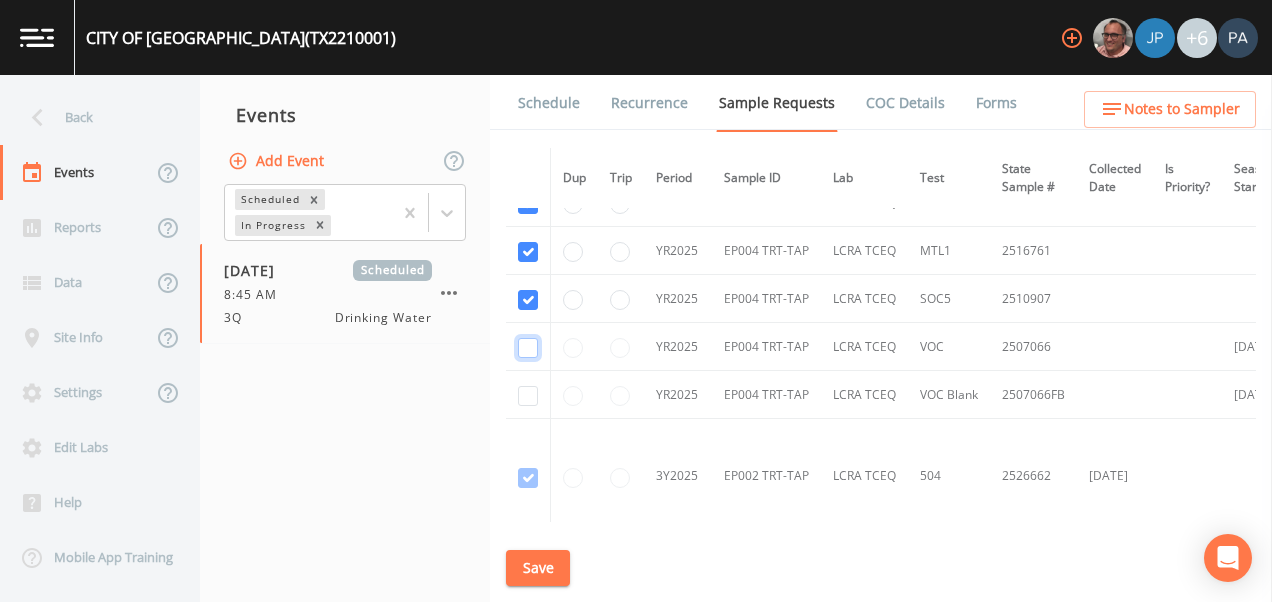 click at bounding box center [528, -5292] 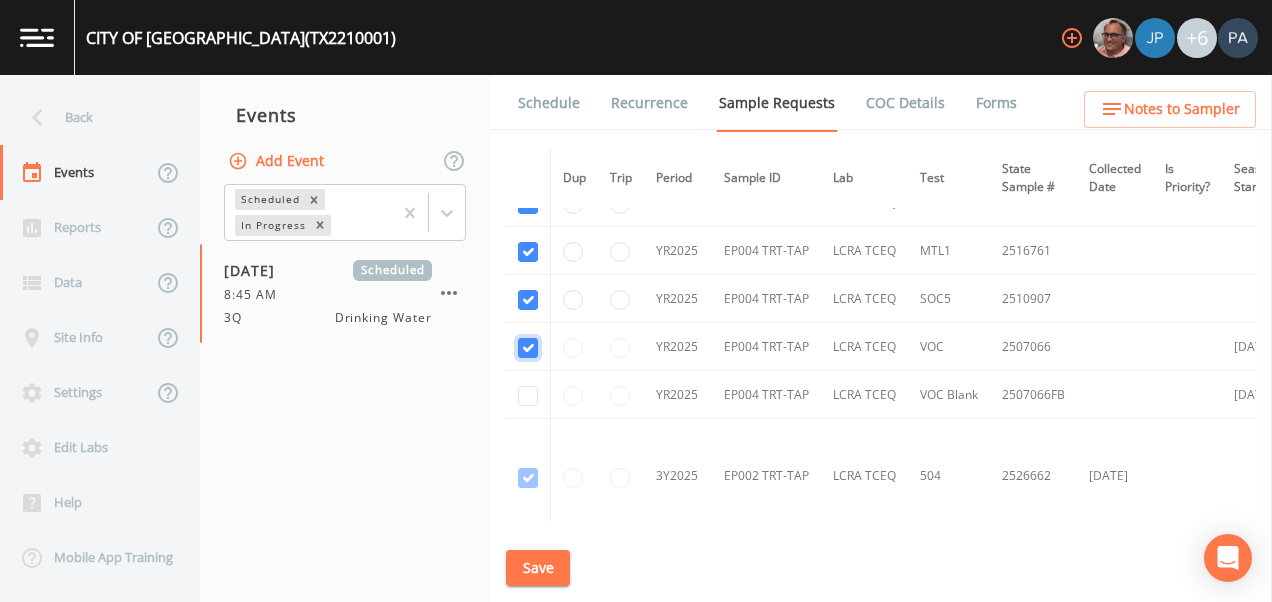 checkbox on "true" 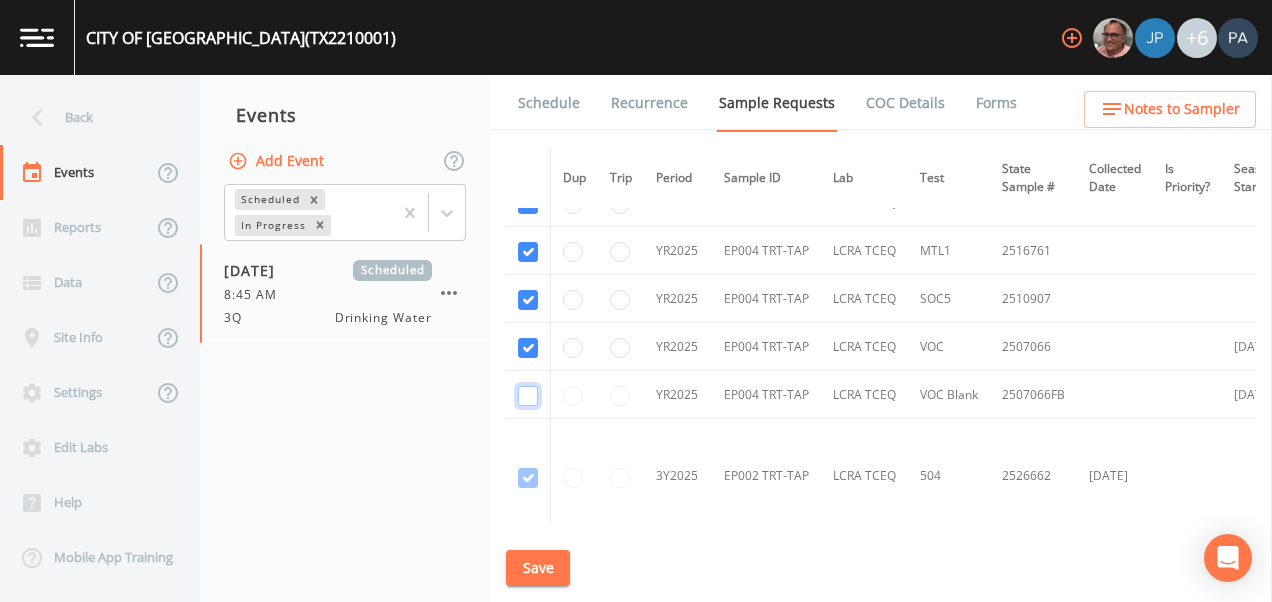 click at bounding box center [528, -5177] 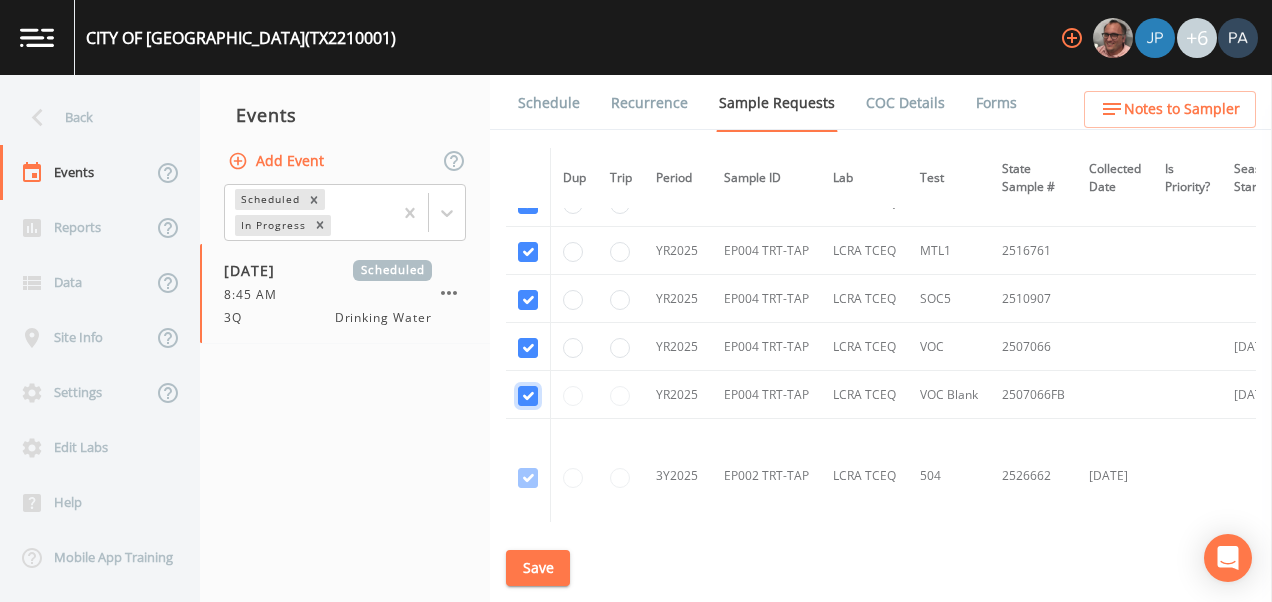 checkbox on "true" 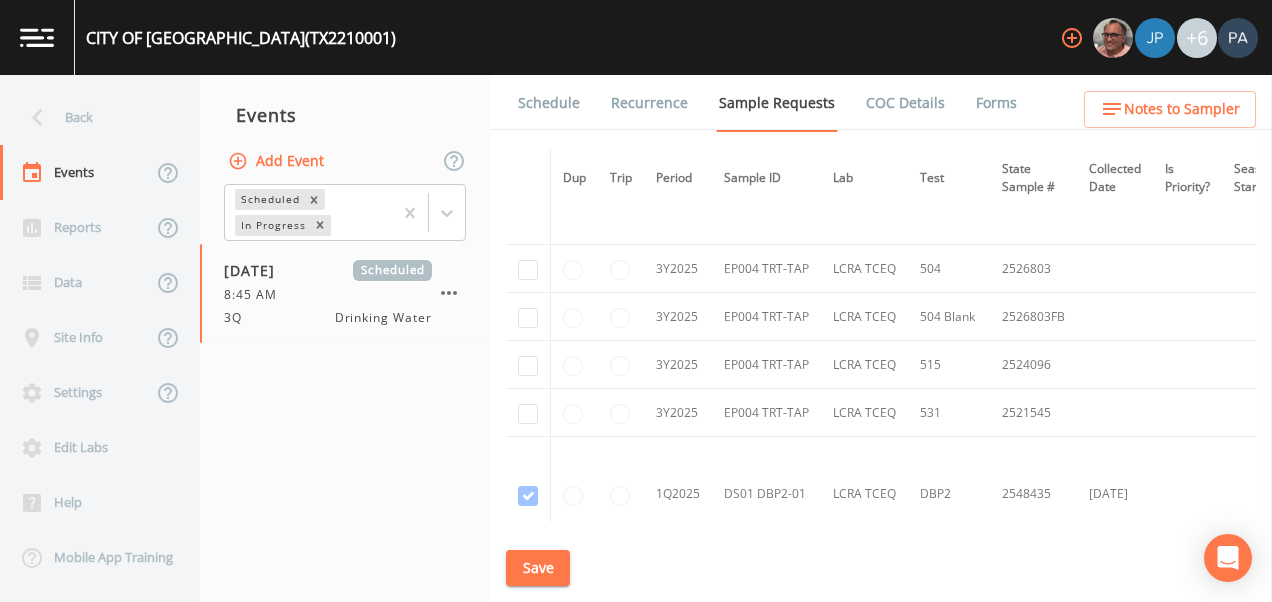 scroll, scrollTop: 8400, scrollLeft: 0, axis: vertical 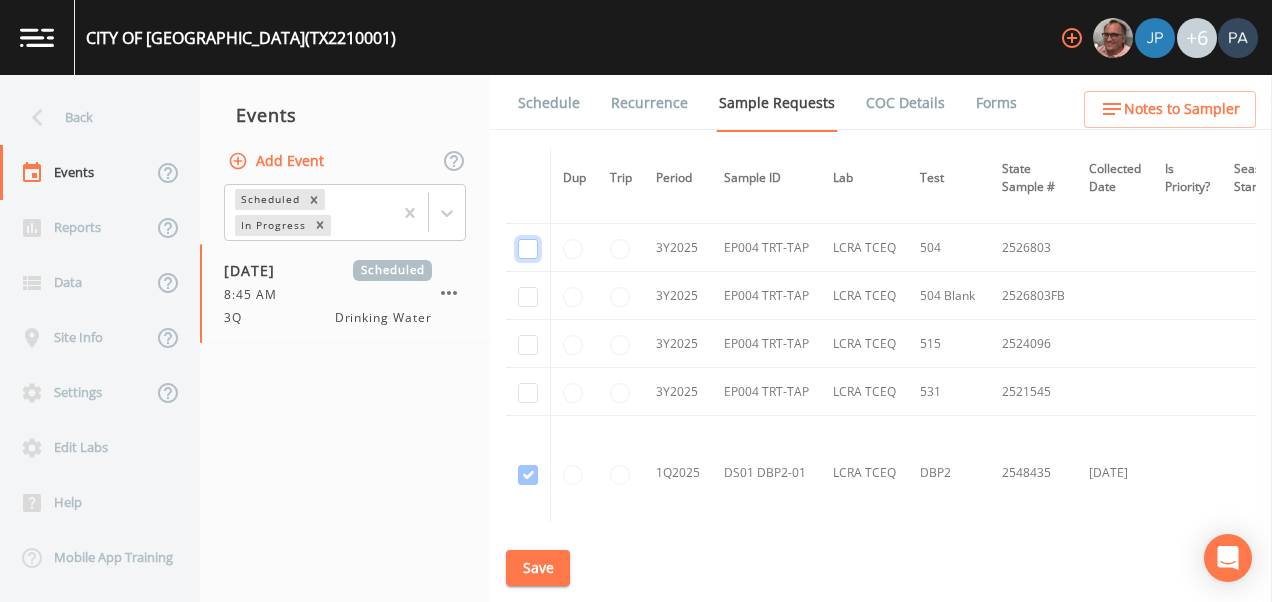 click at bounding box center (528, 249) 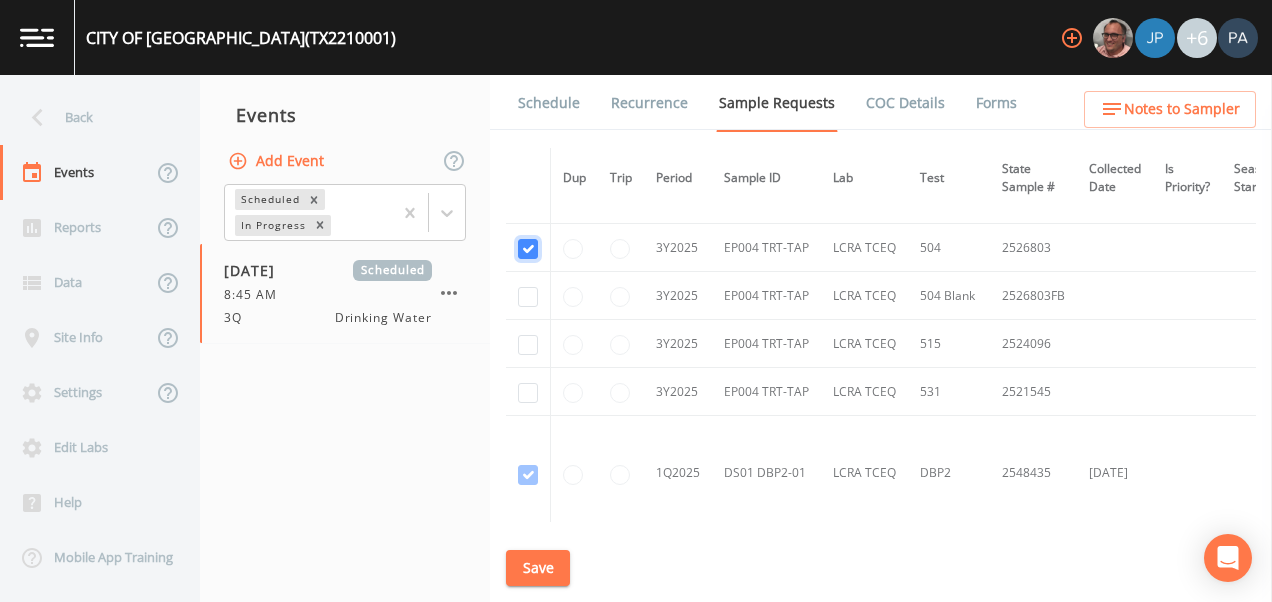 checkbox on "true" 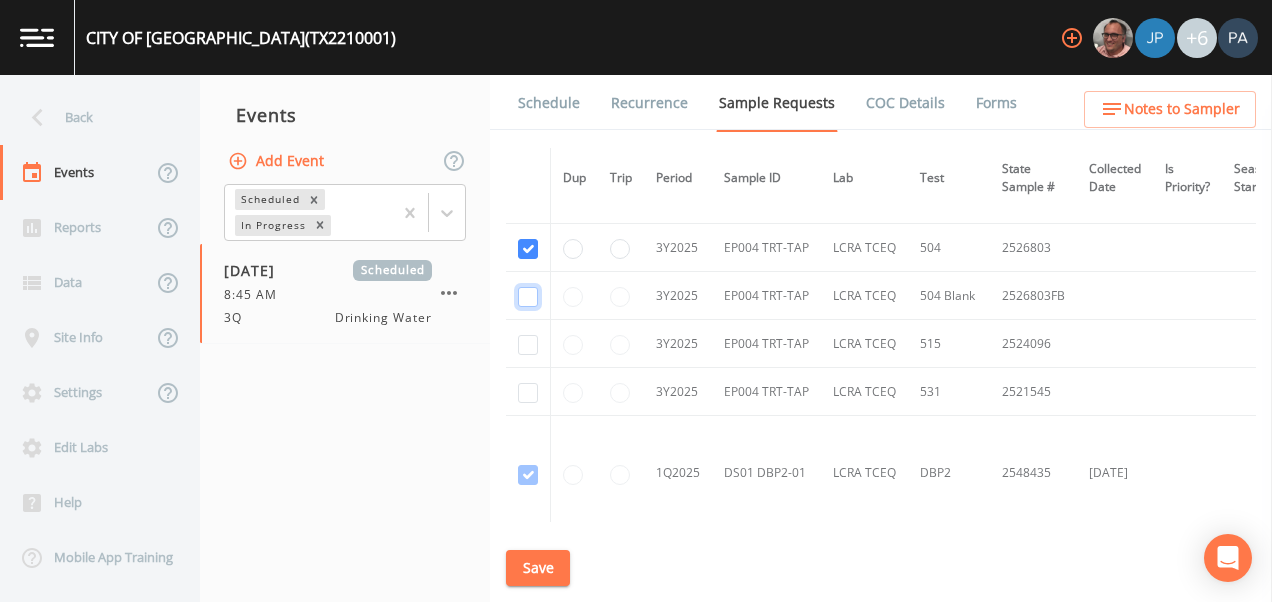 click at bounding box center (528, 297) 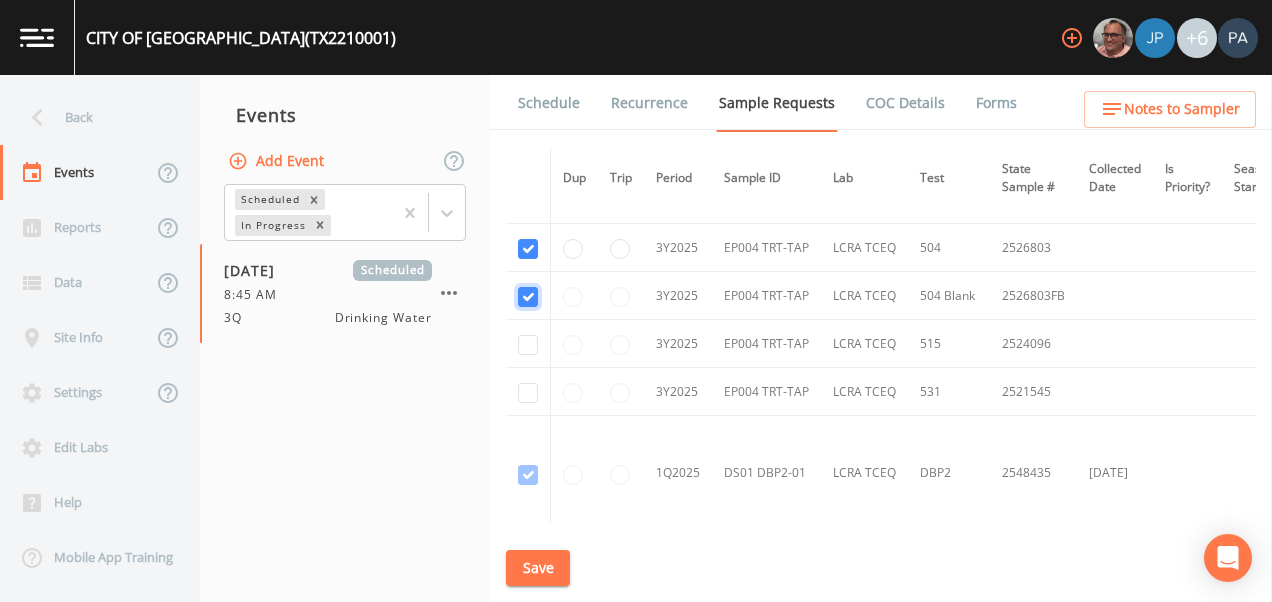 checkbox on "true" 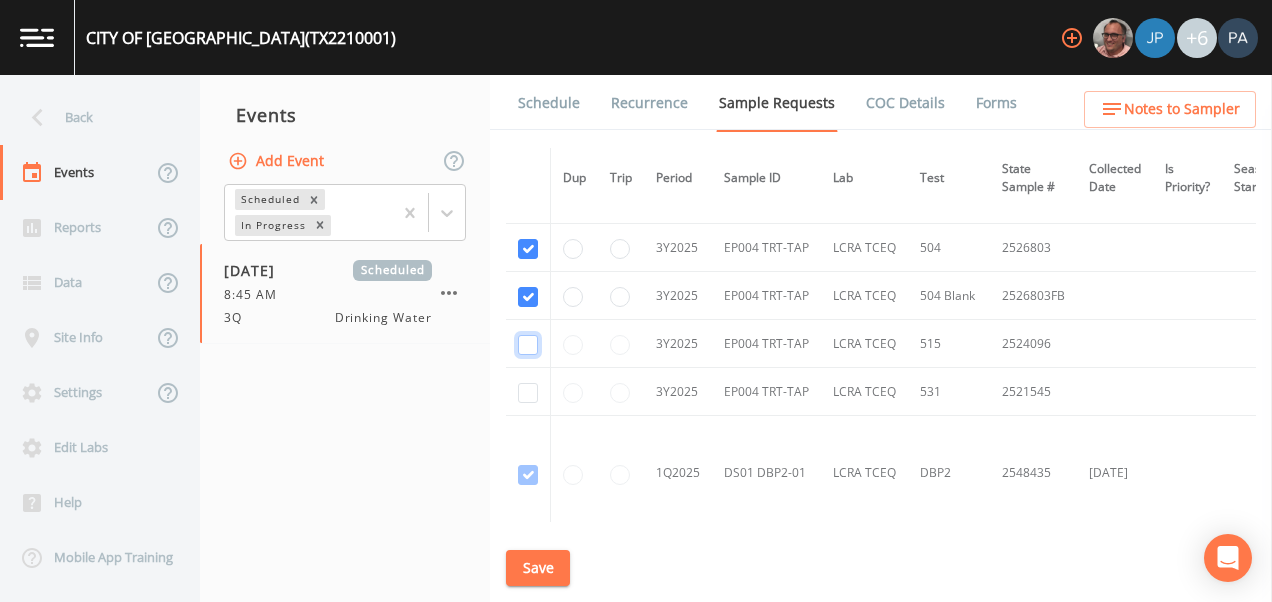 drag, startPoint x: 527, startPoint y: 341, endPoint x: 522, endPoint y: 360, distance: 19.646883 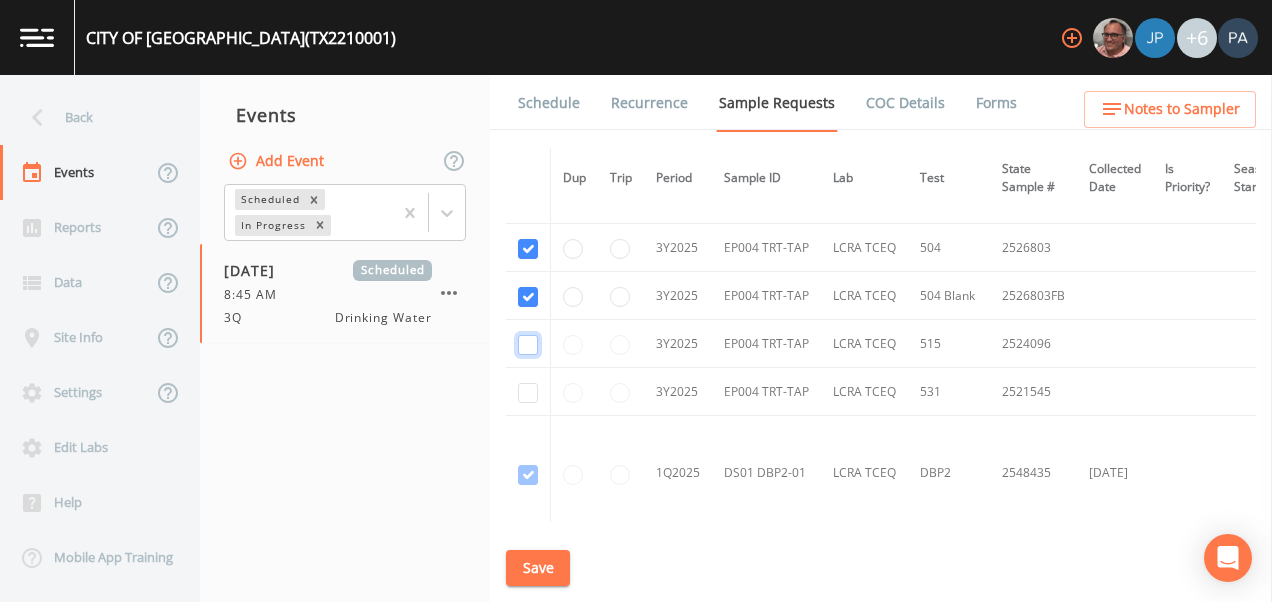 click at bounding box center [528, 345] 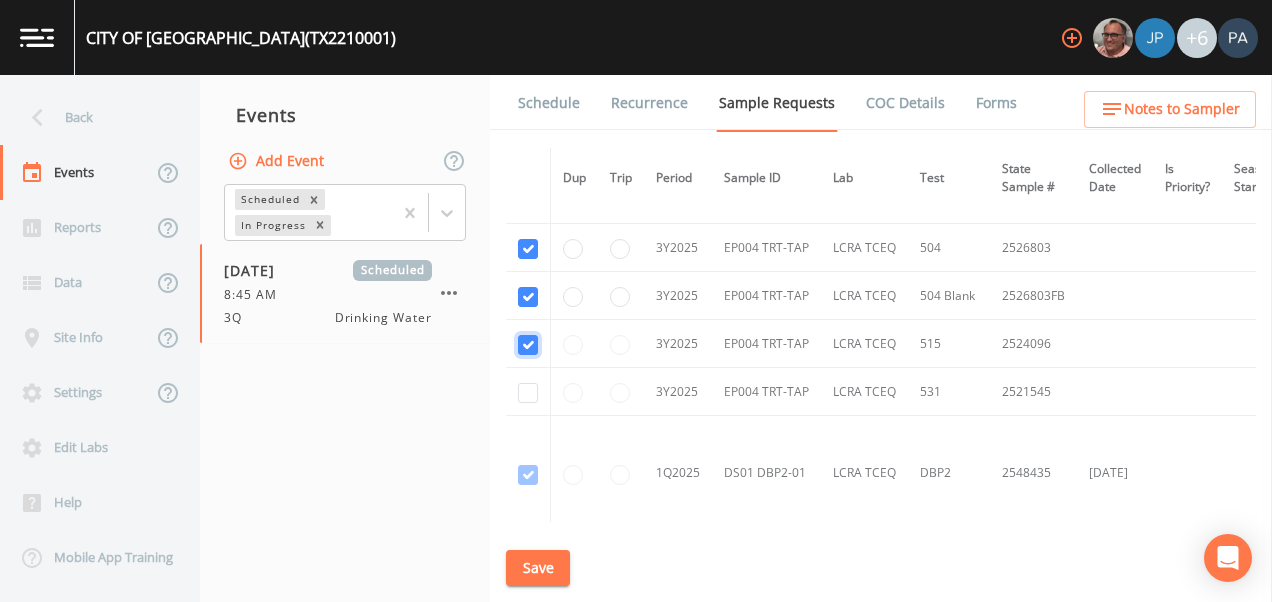 checkbox on "true" 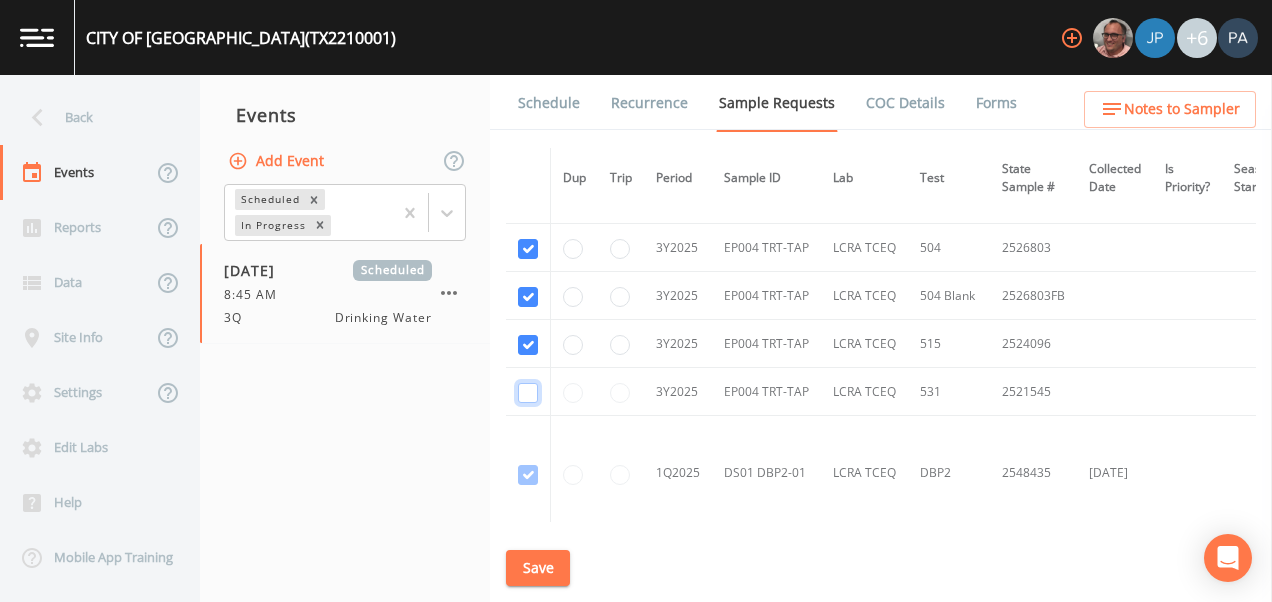 click at bounding box center (528, 393) 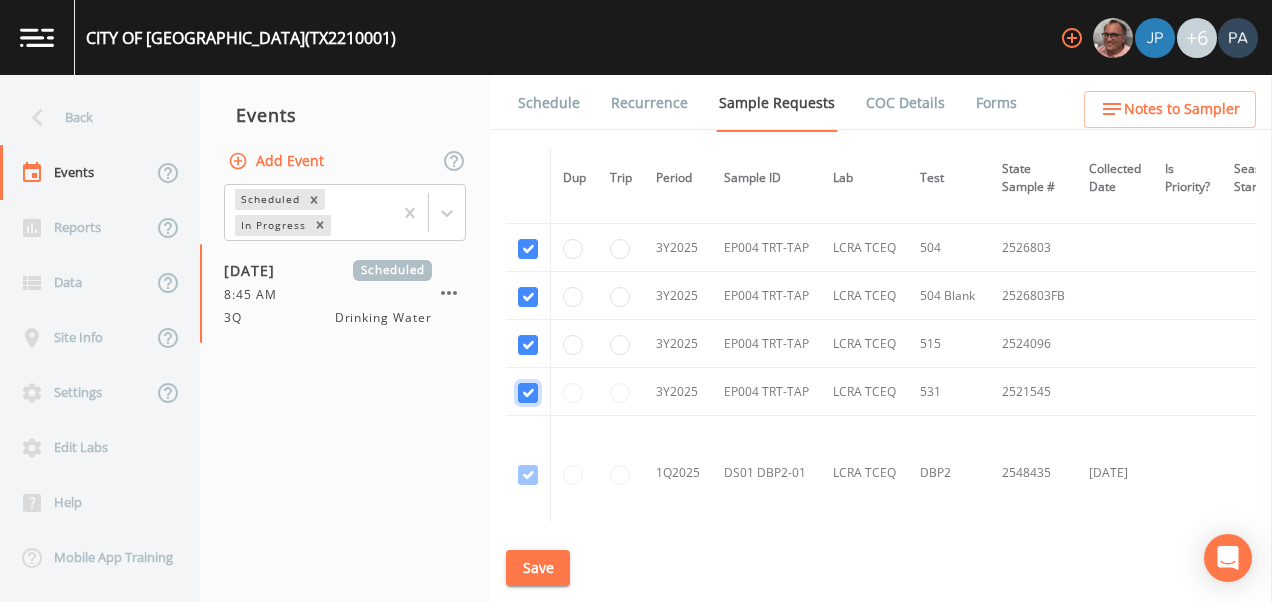 checkbox on "true" 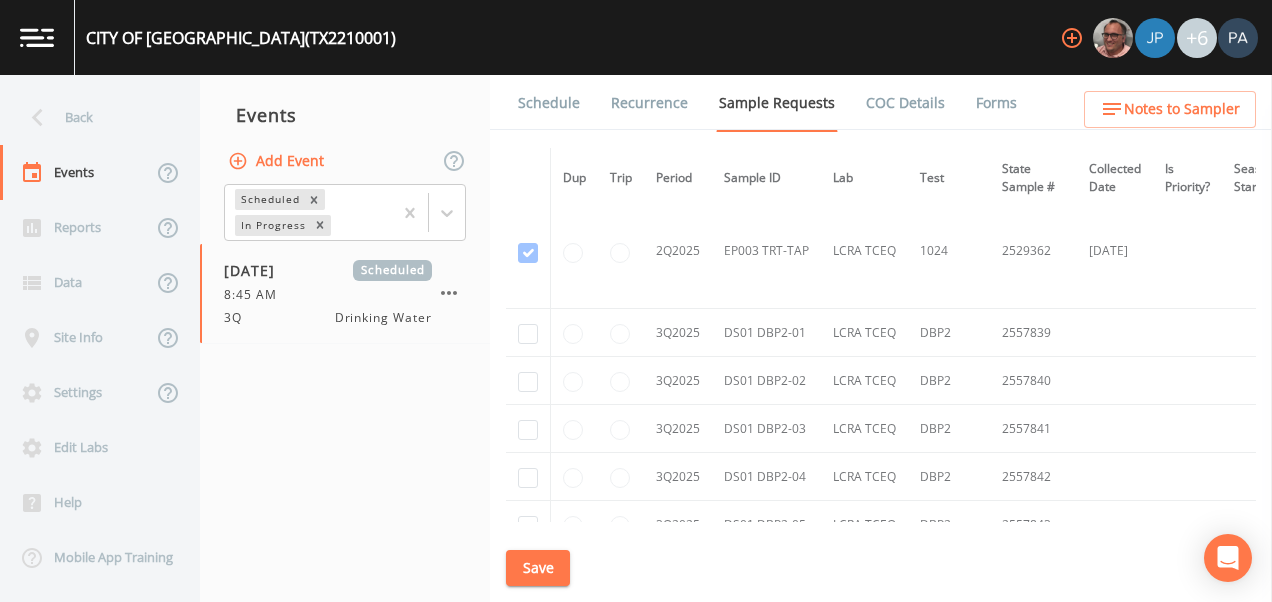 scroll, scrollTop: 10600, scrollLeft: 0, axis: vertical 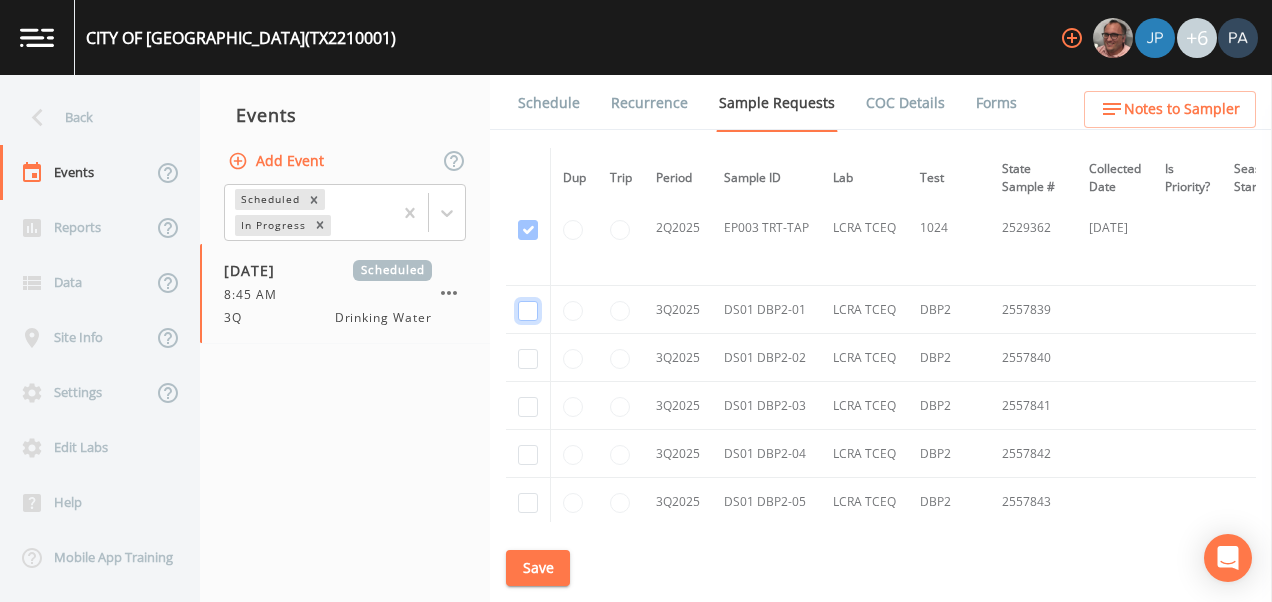 click at bounding box center [528, -8262] 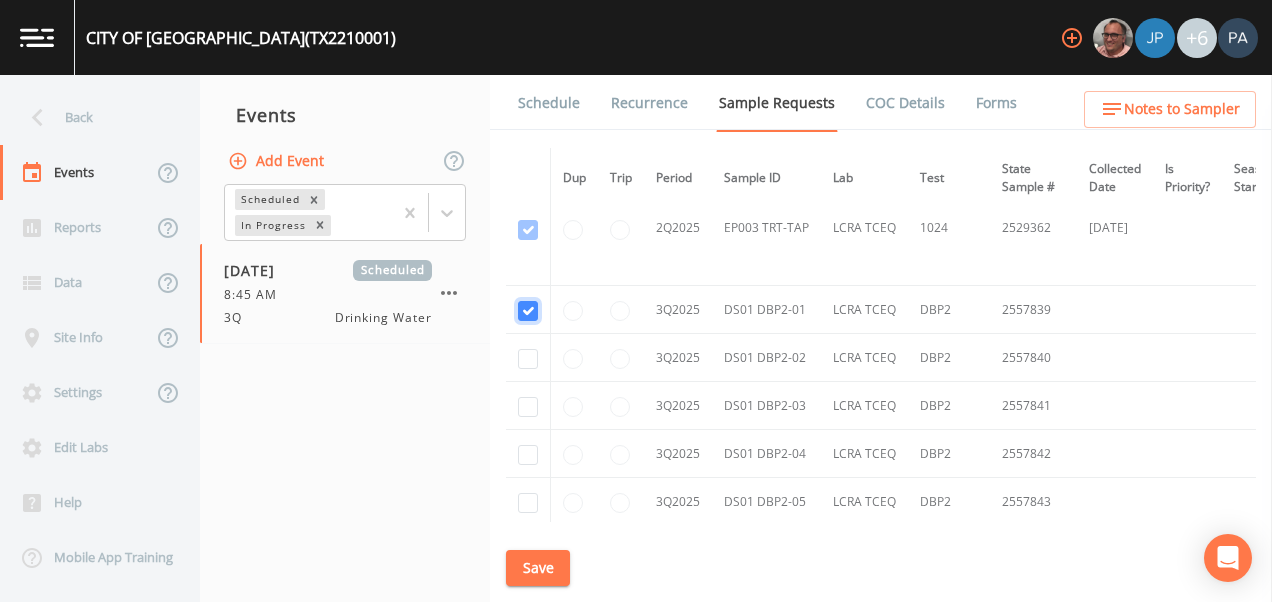 checkbox on "true" 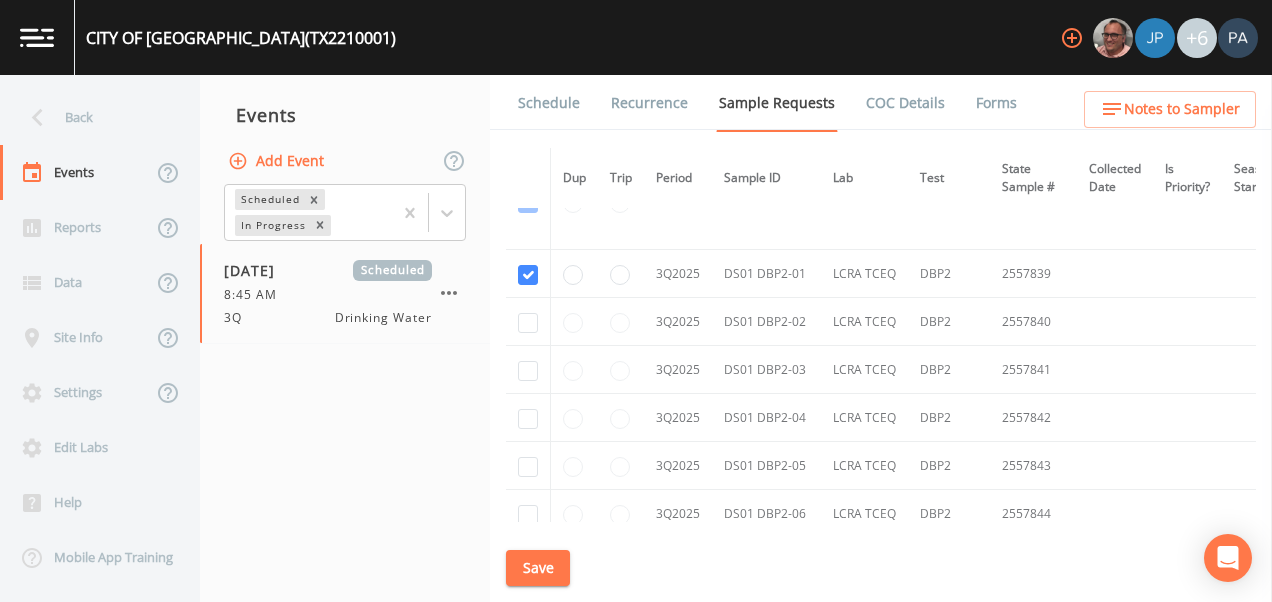 click at bounding box center [528, 322] 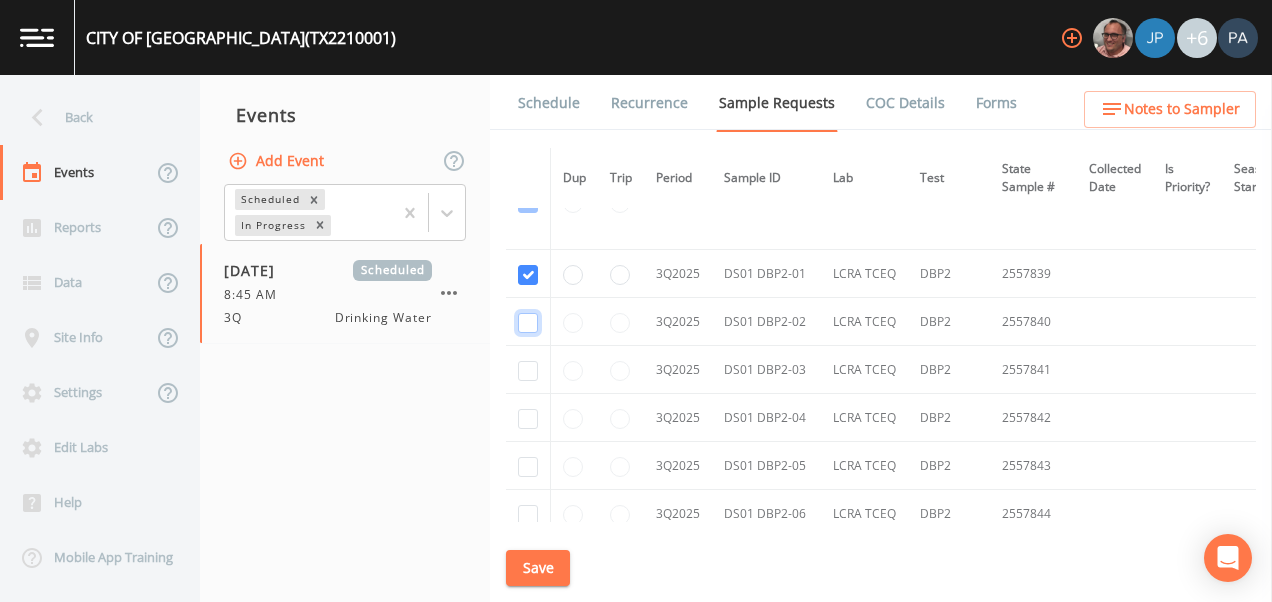 click at bounding box center [528, -6968] 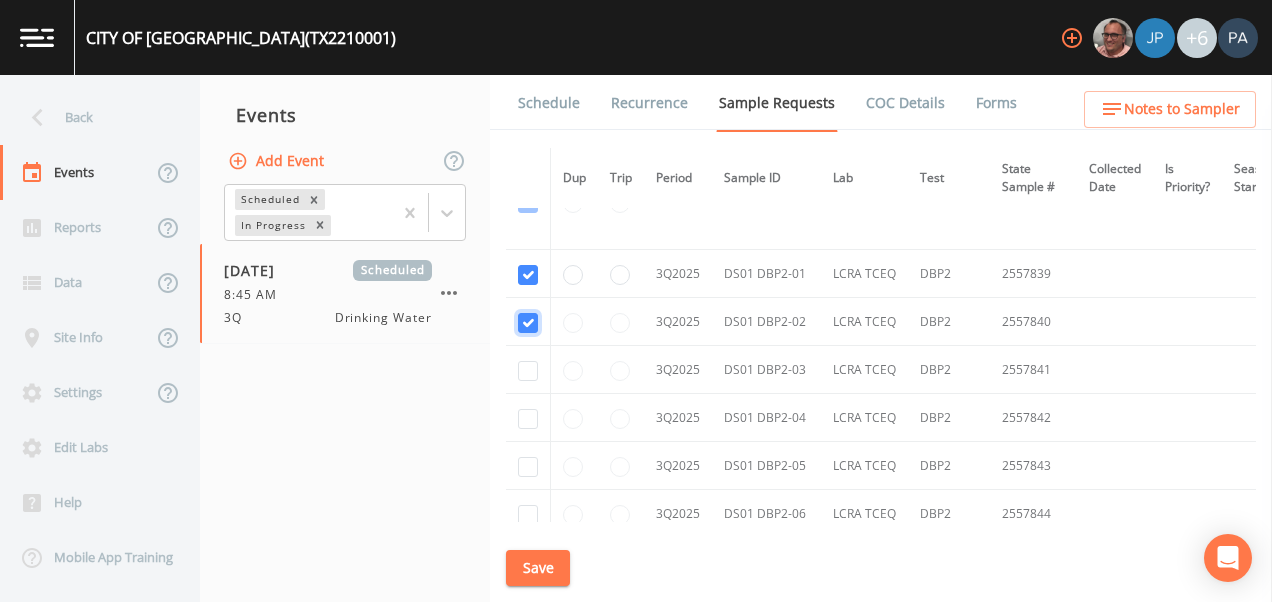 checkbox on "true" 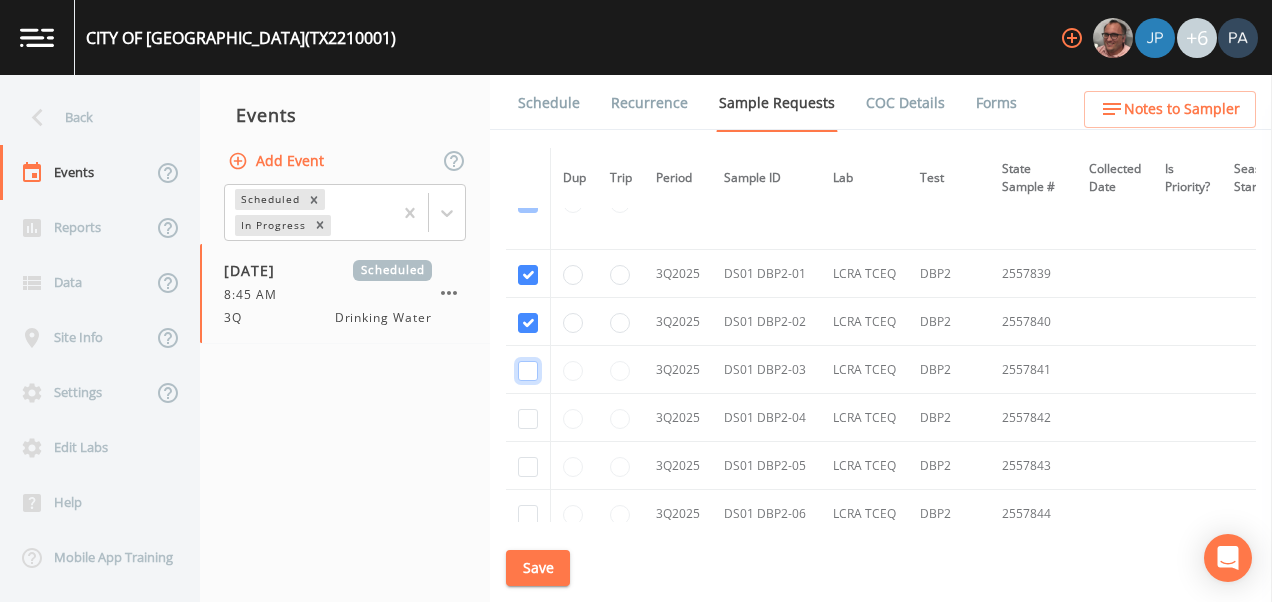 click at bounding box center [528, -6871] 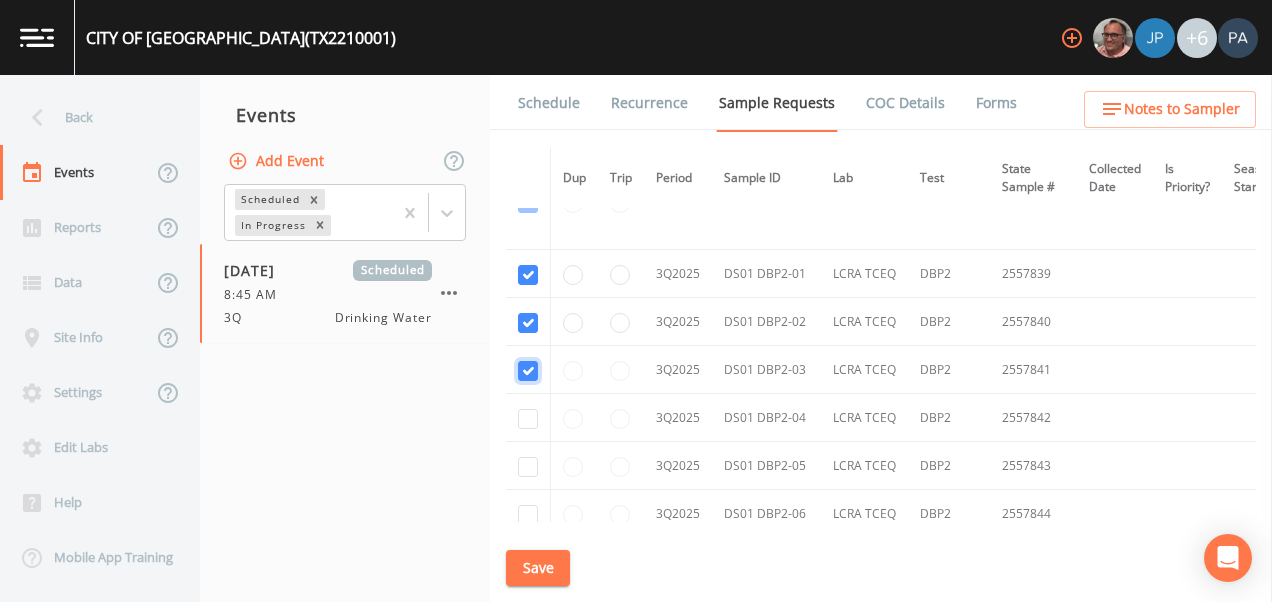 checkbox on "true" 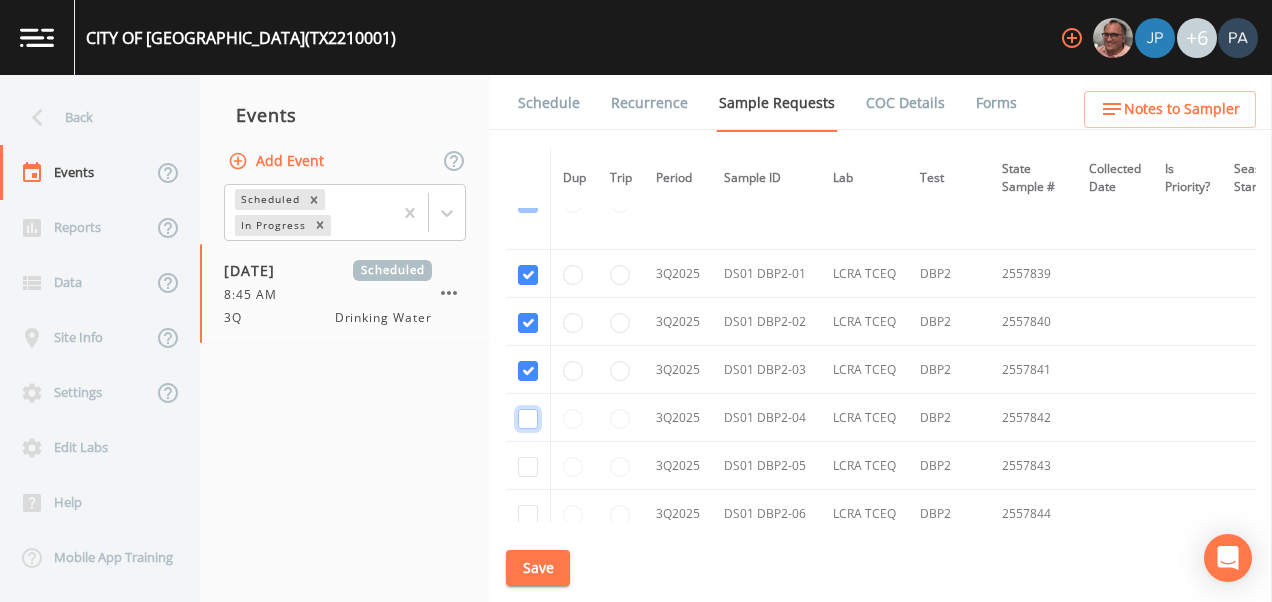 click at bounding box center (528, -6774) 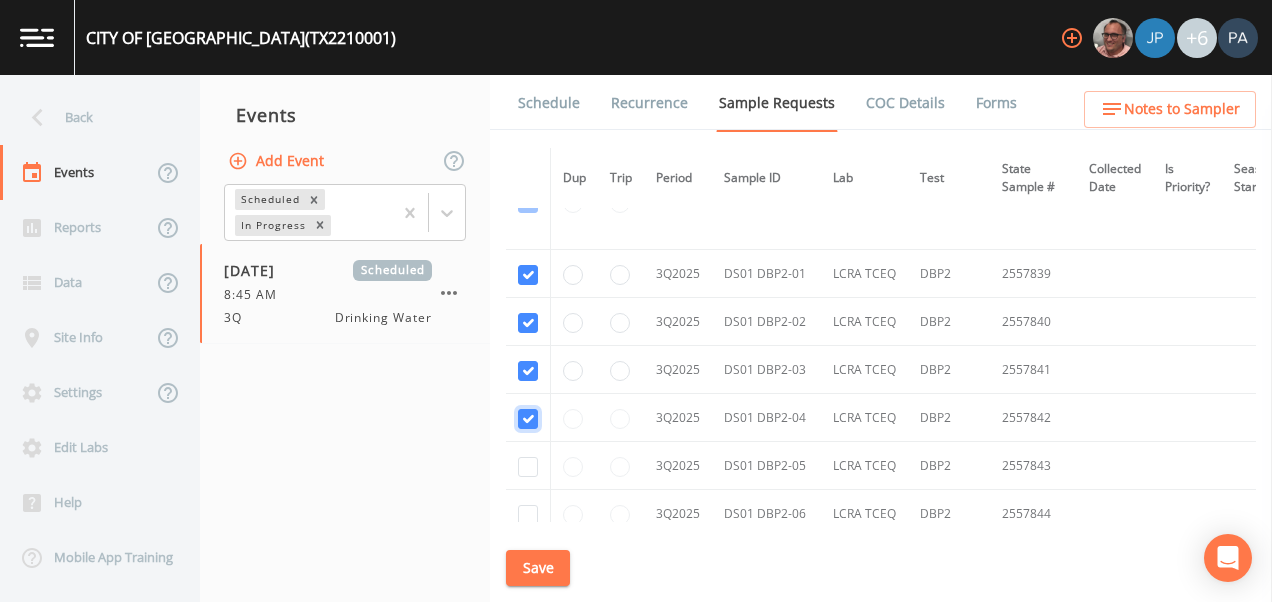 checkbox on "true" 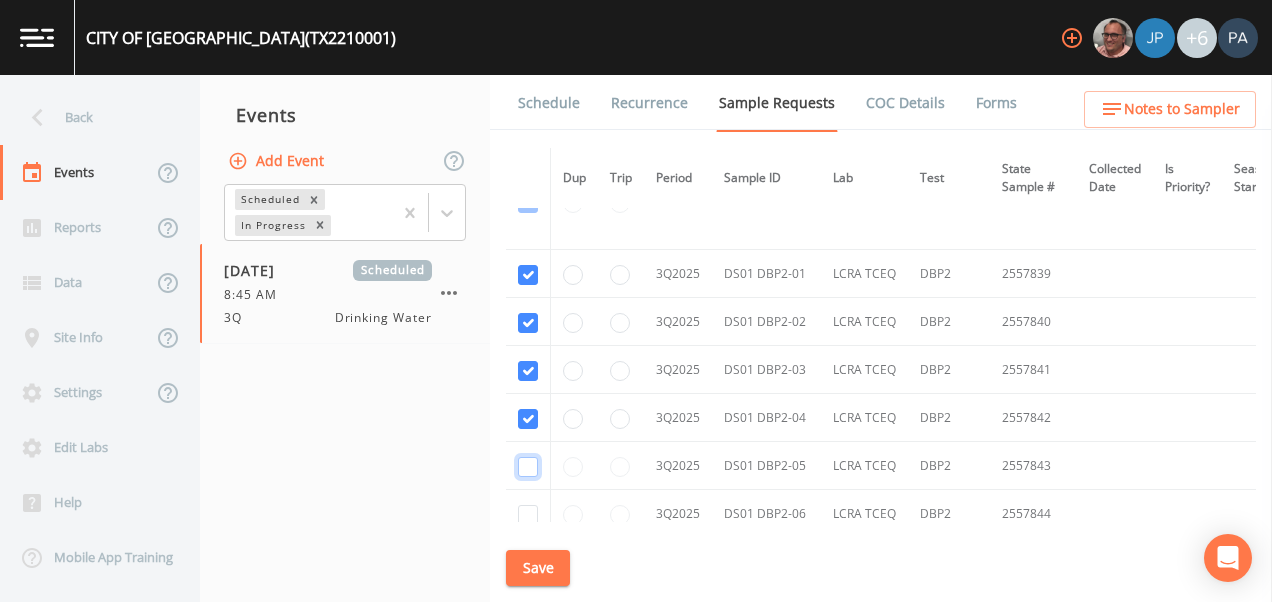 click at bounding box center (528, -6677) 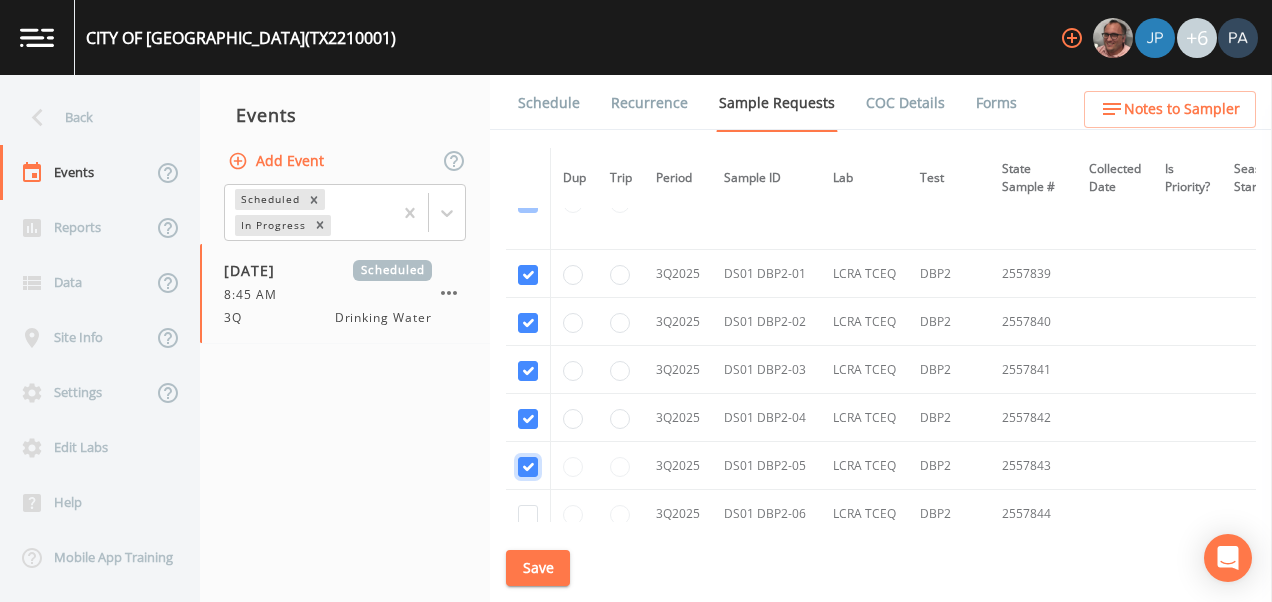 checkbox on "true" 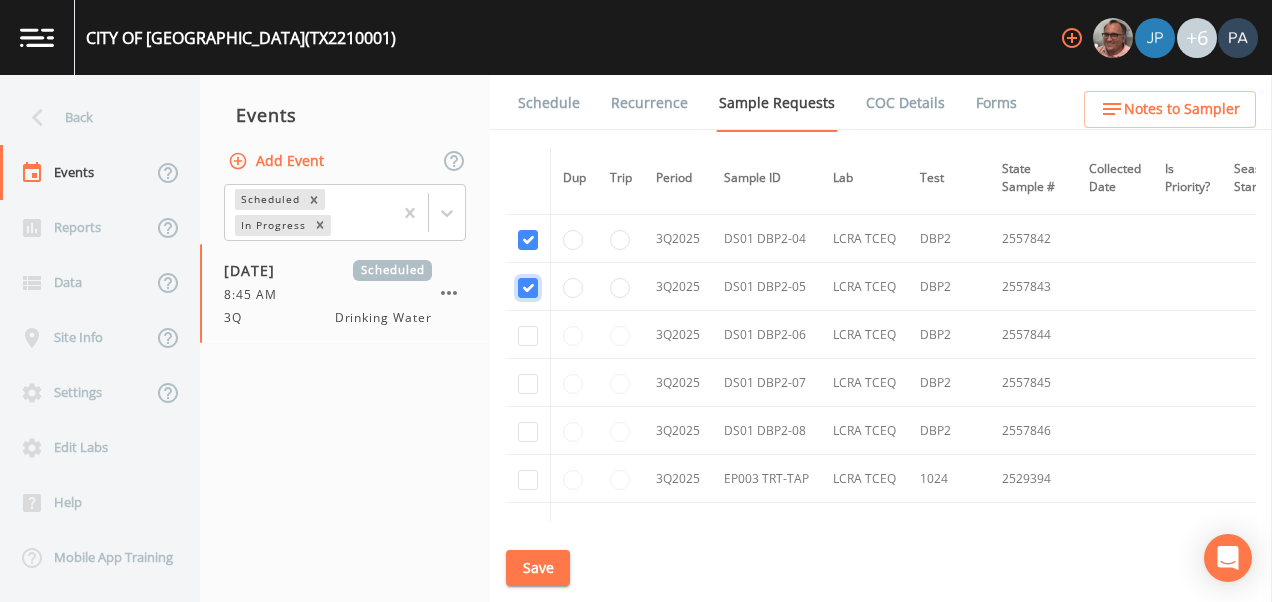 scroll, scrollTop: 9270, scrollLeft: 0, axis: vertical 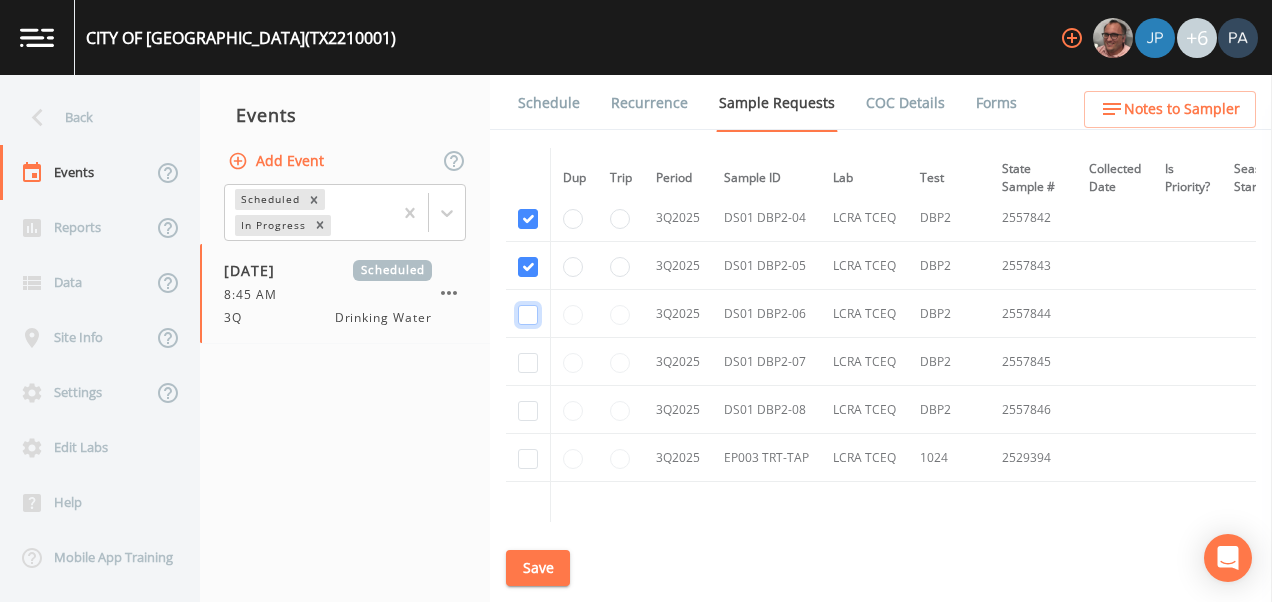 click at bounding box center (528, -6780) 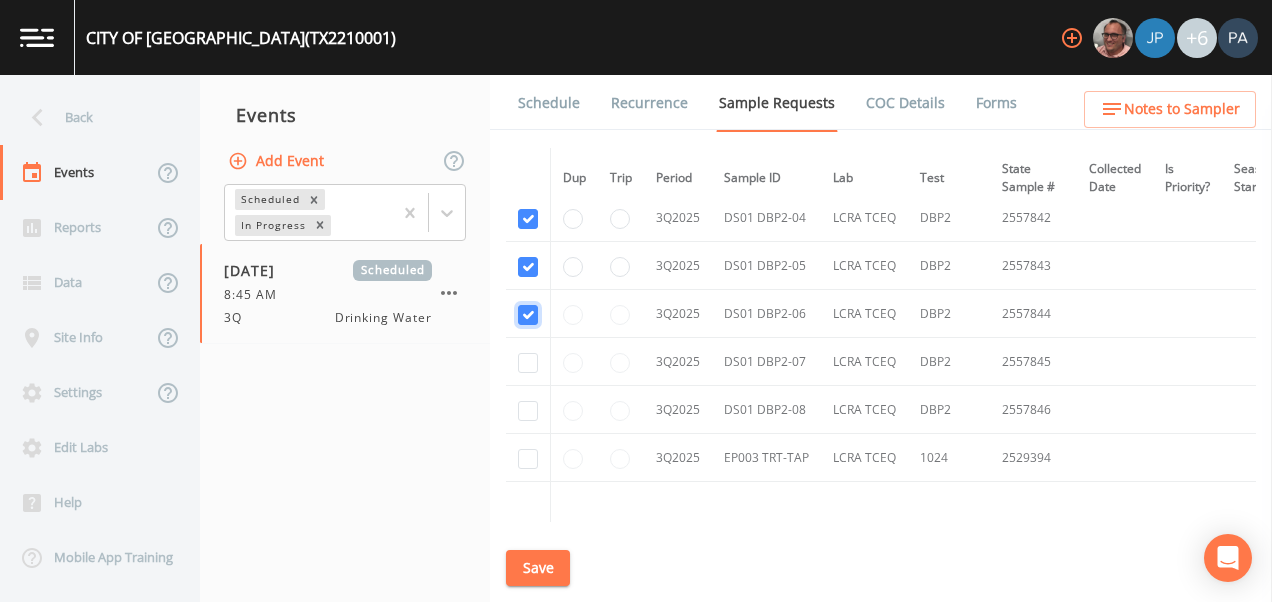 checkbox on "true" 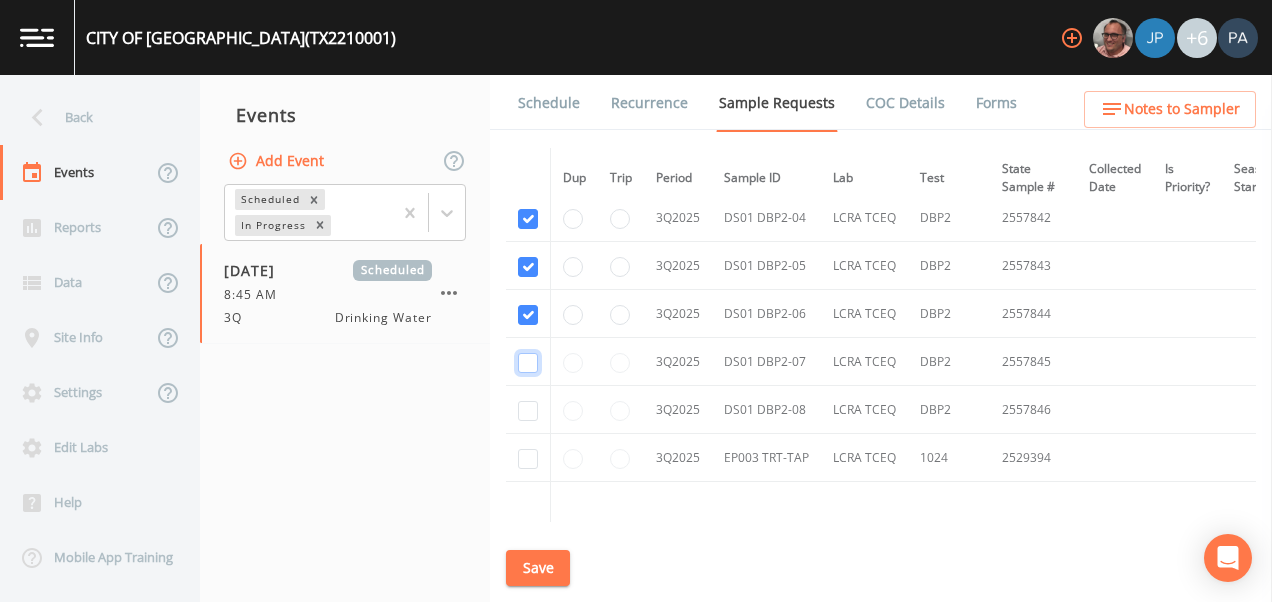 click at bounding box center [528, -6683] 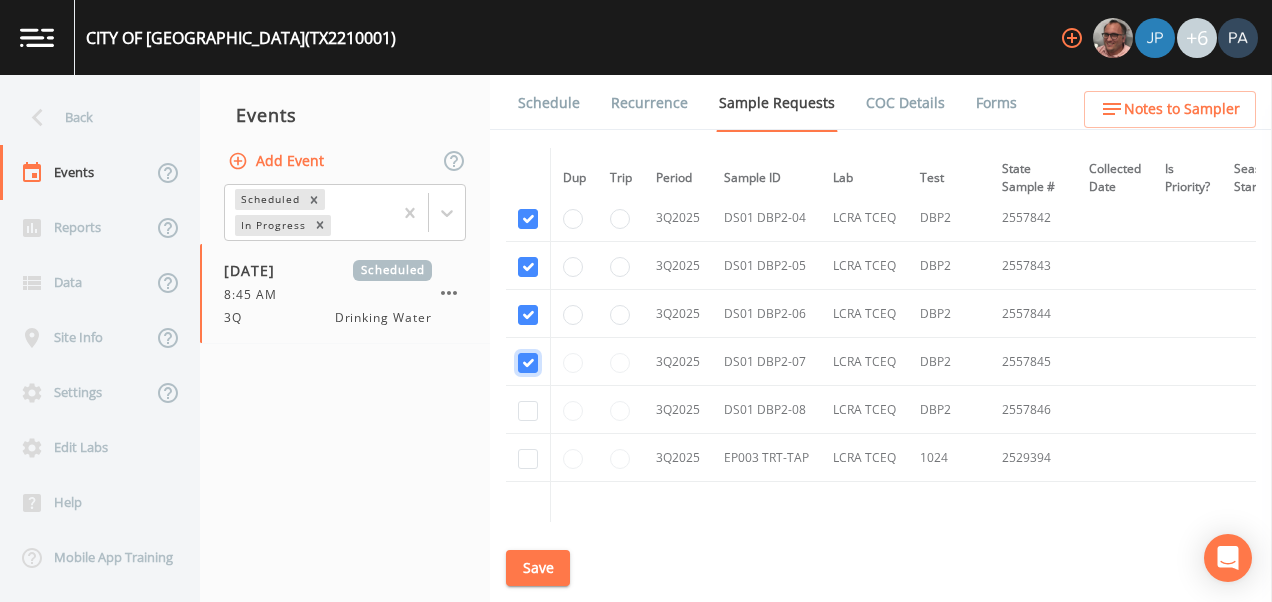 checkbox on "true" 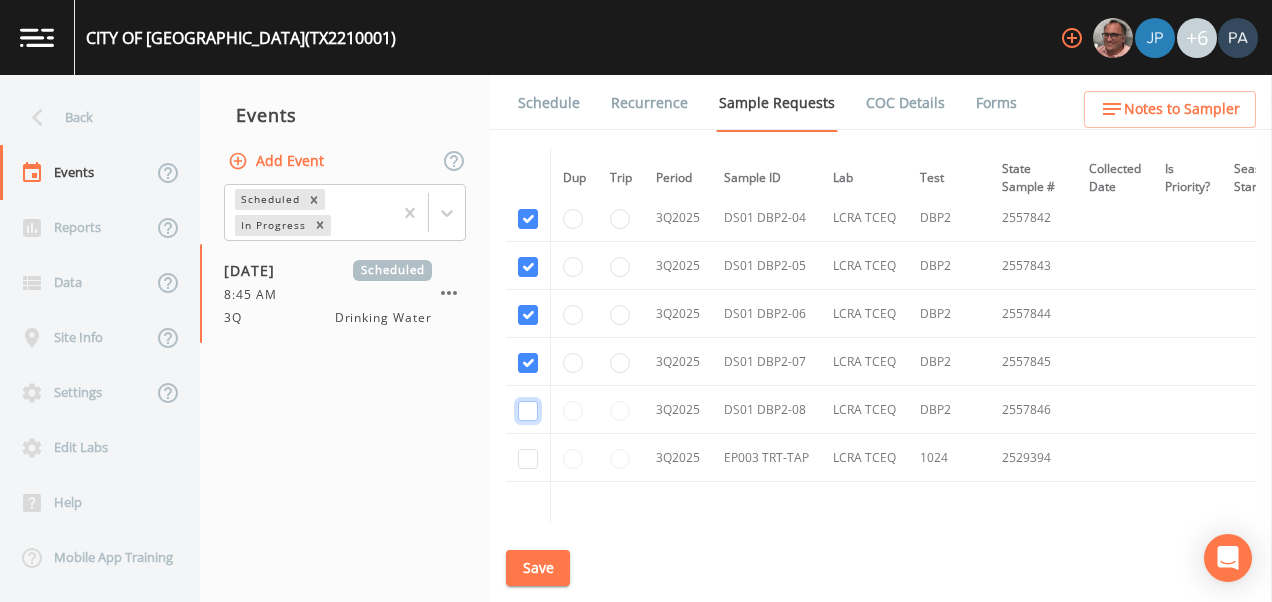 click at bounding box center [528, -6586] 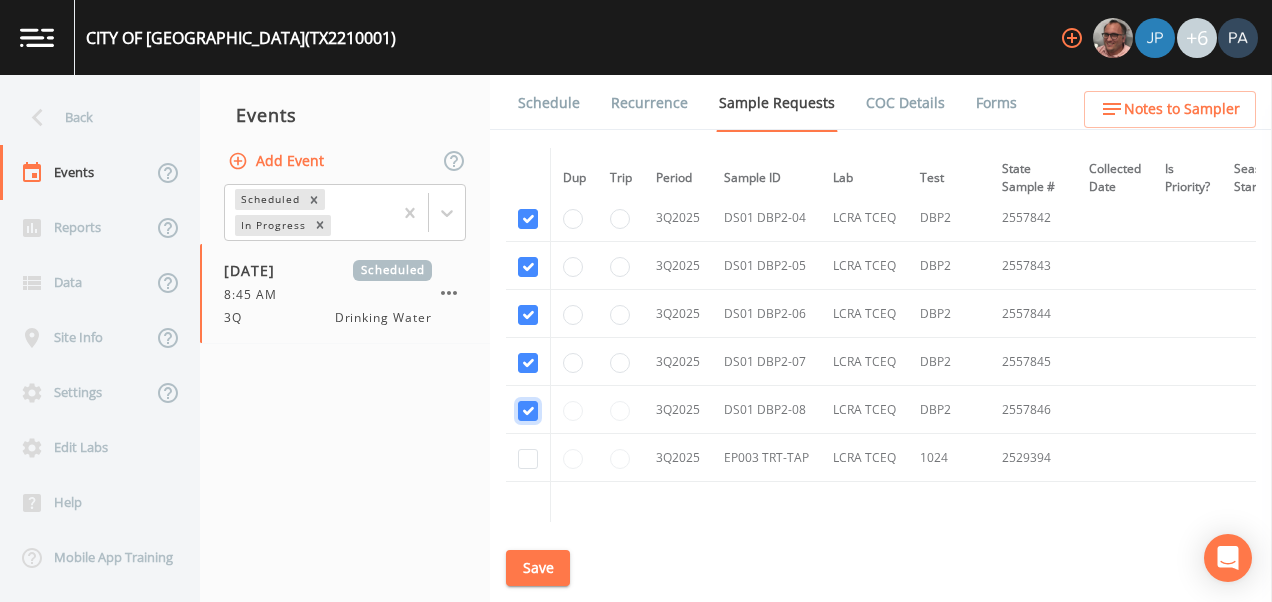 checkbox on "true" 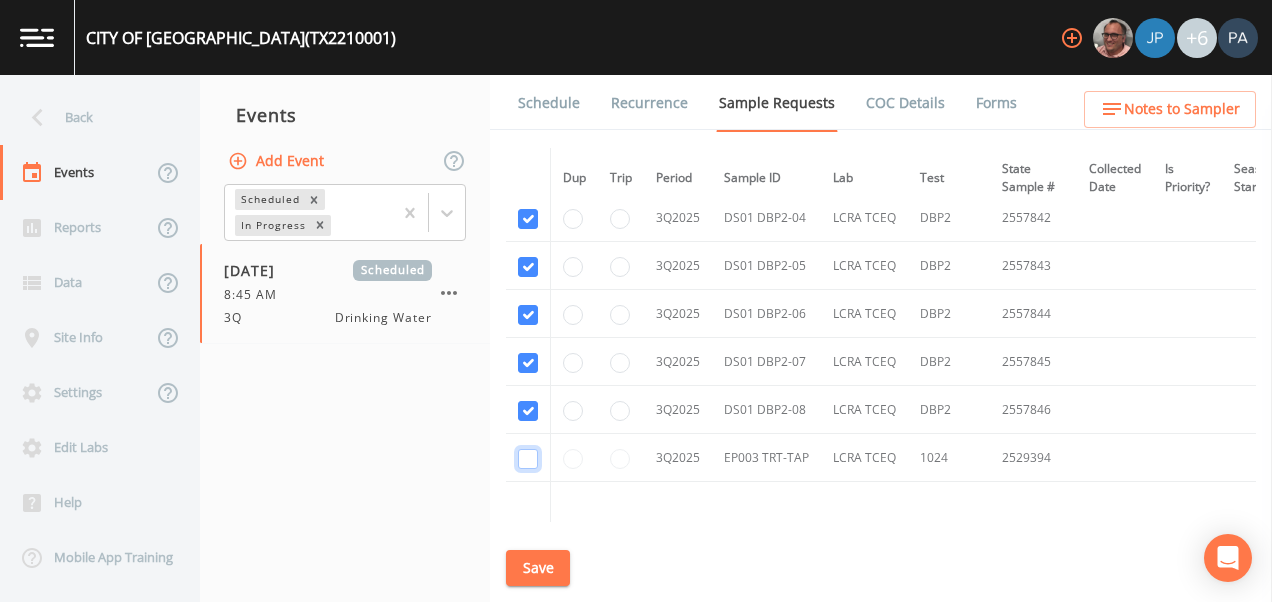 click at bounding box center [528, -6489] 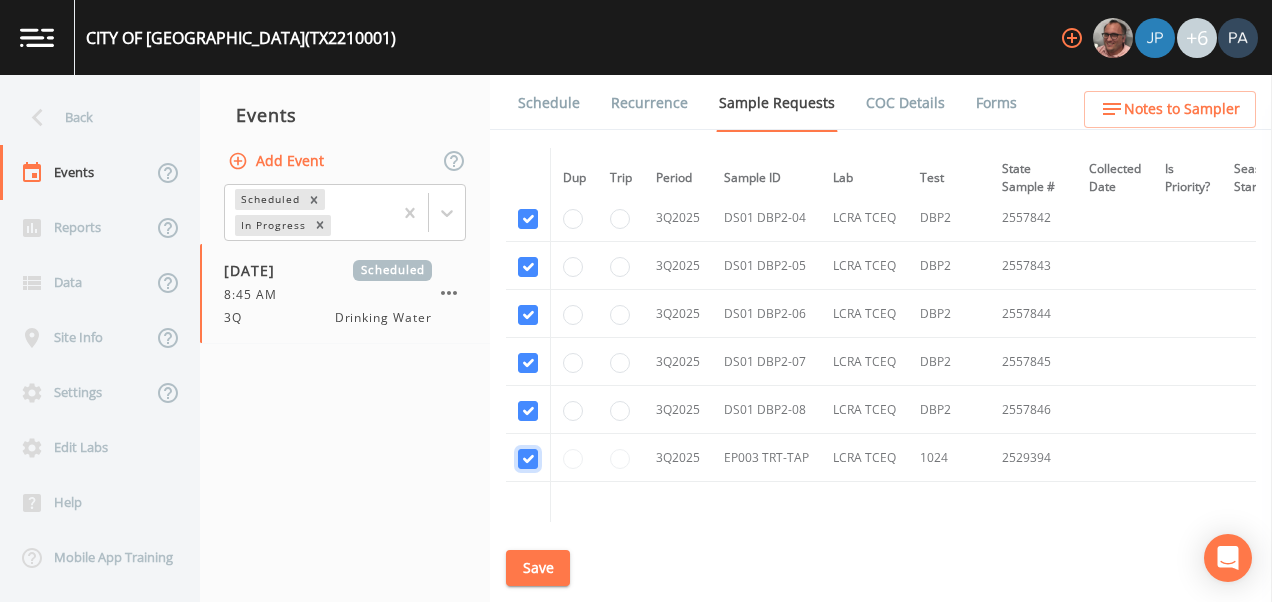 checkbox on "true" 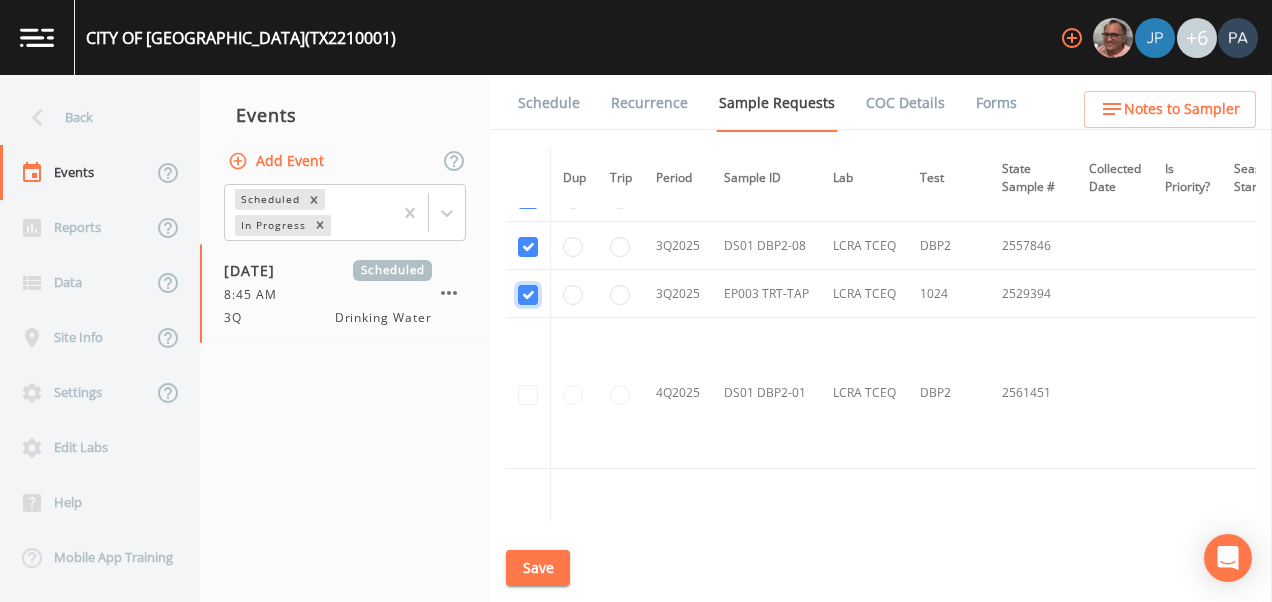 scroll, scrollTop: 9470, scrollLeft: 0, axis: vertical 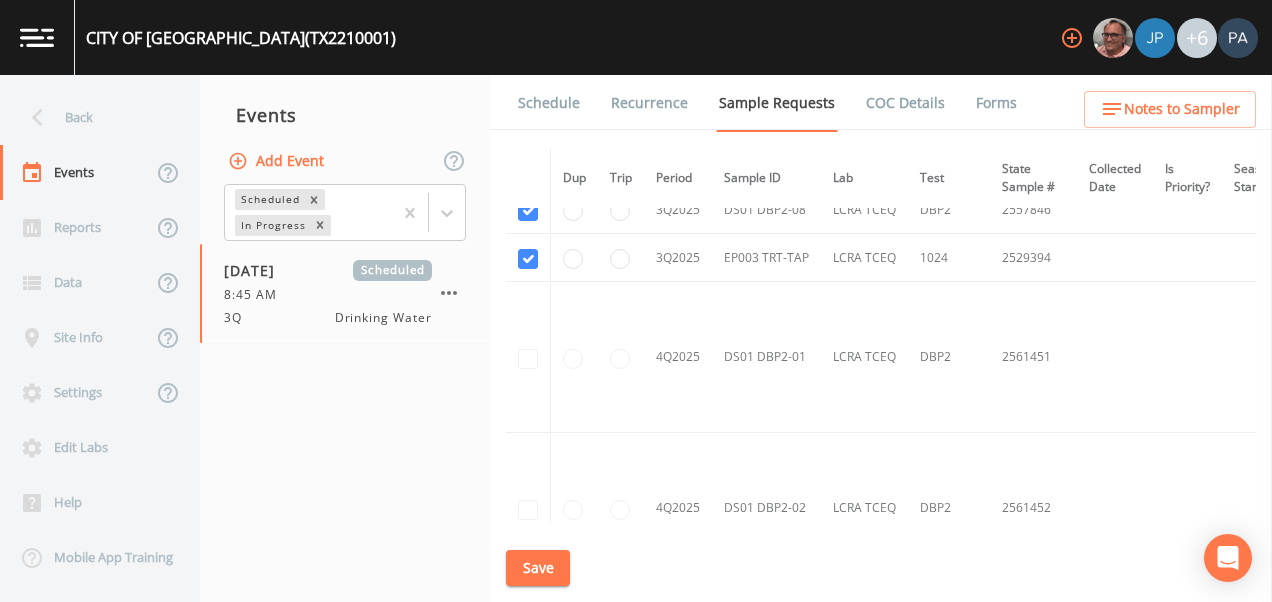 click on "Save" at bounding box center [538, 568] 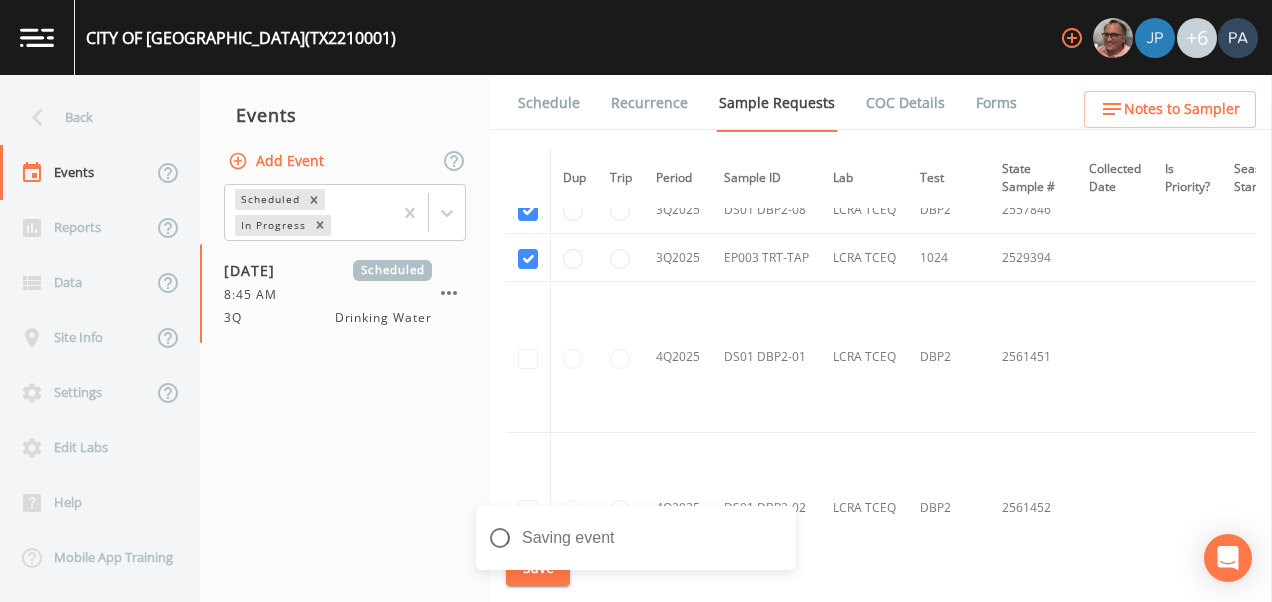click on "Schedule" at bounding box center [549, 103] 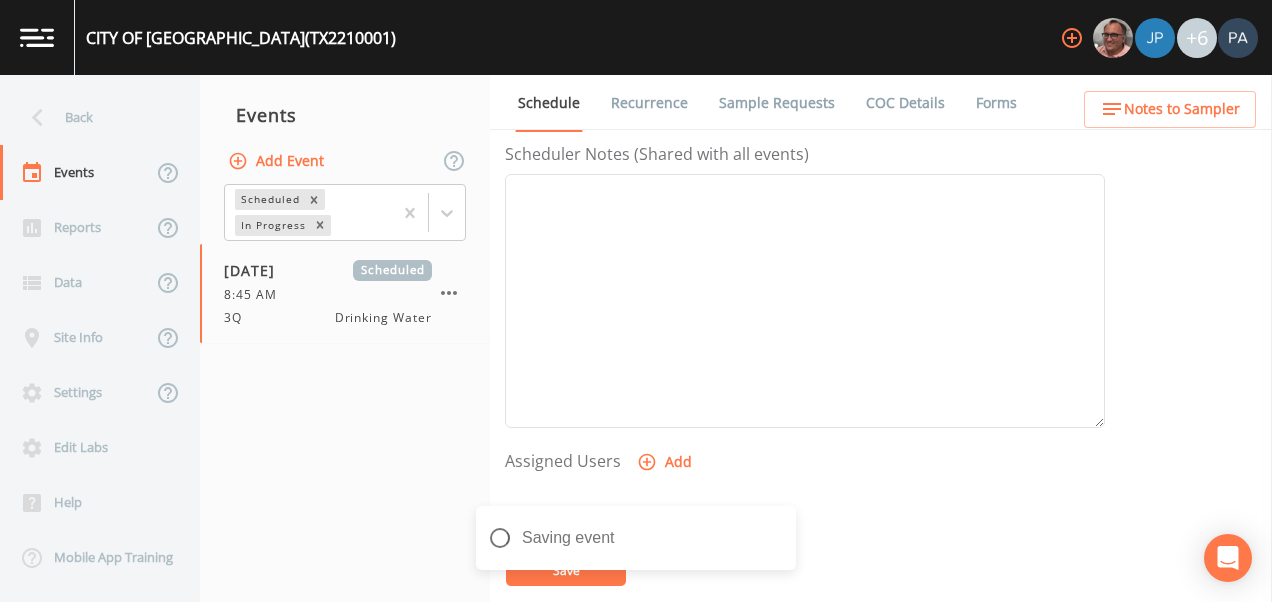 scroll, scrollTop: 800, scrollLeft: 0, axis: vertical 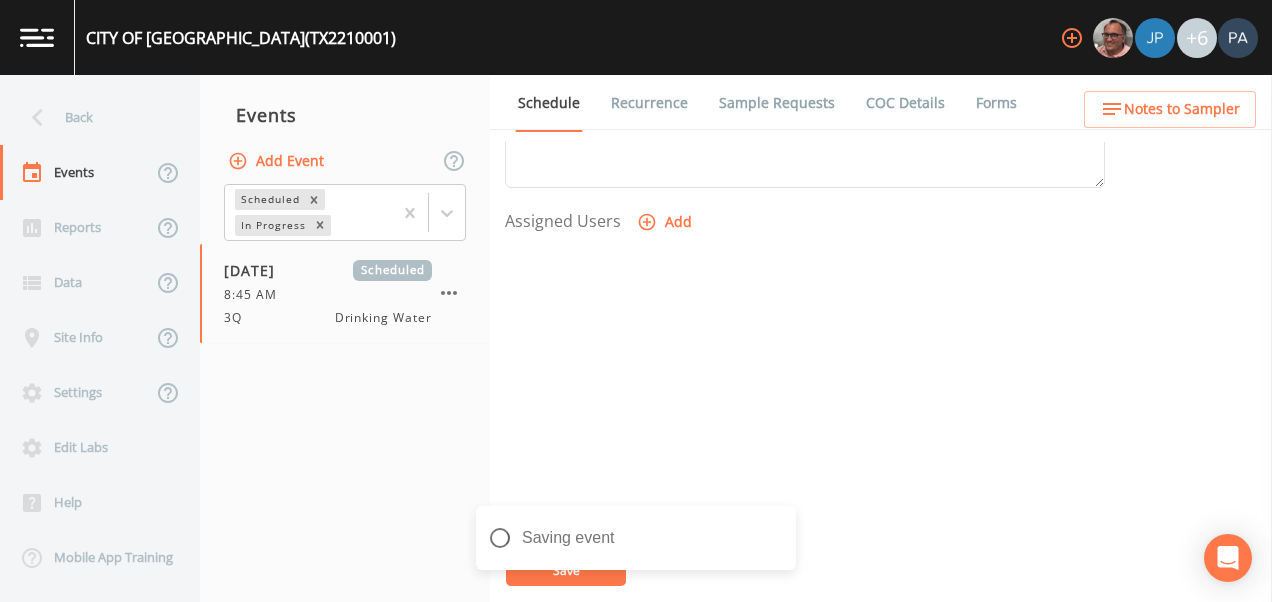 click on "Add" at bounding box center (666, 222) 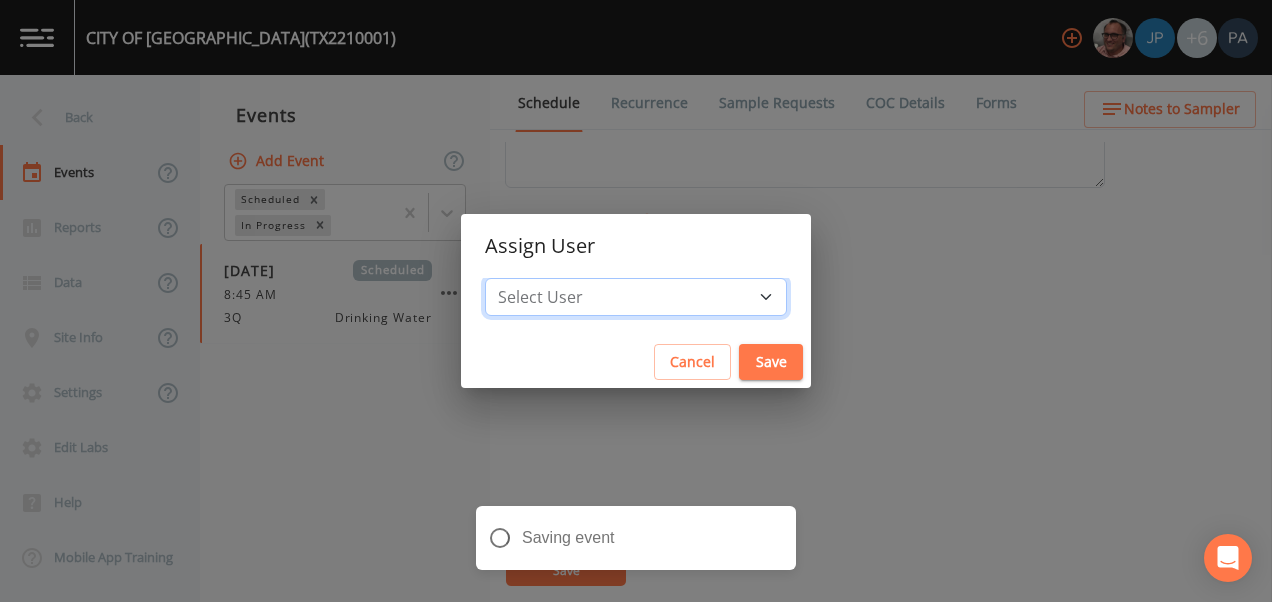 click on "Select User [PERSON_NAME] [PERSON_NAME]  [PERSON_NAME] [PERSON_NAME] [PERSON_NAME] [PERSON_NAME] [PERSON_NAME] [PERSON_NAME] [PERSON_NAME]" at bounding box center (636, 297) 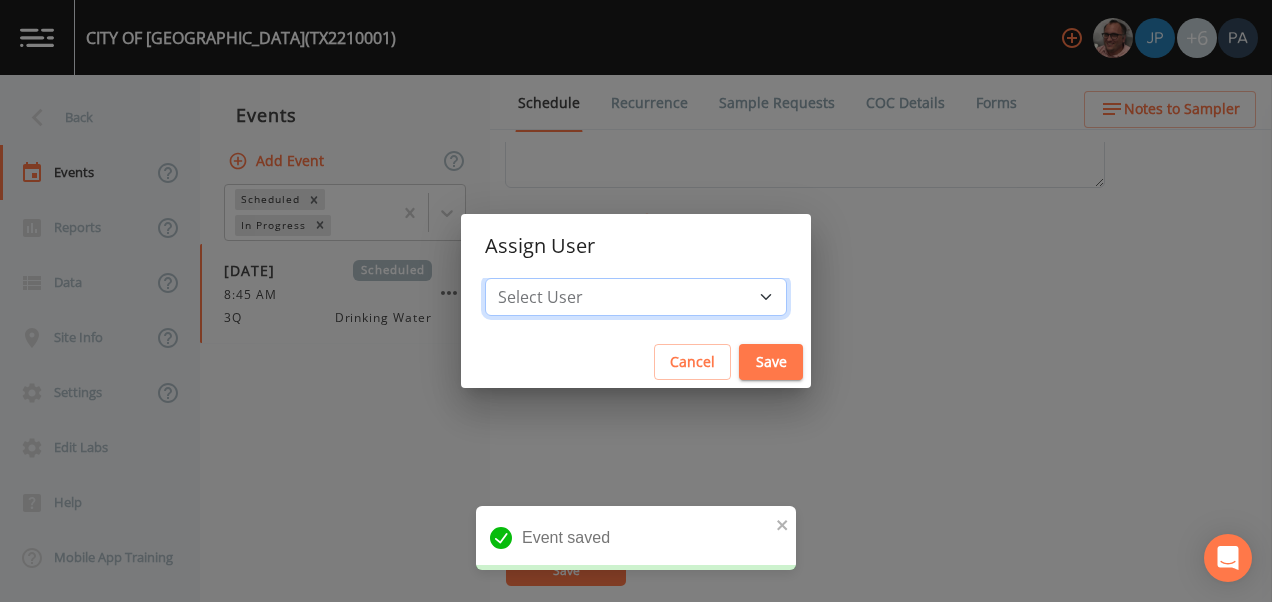 select on "89eca224-83f1-4c08-b513-3d512749bff6" 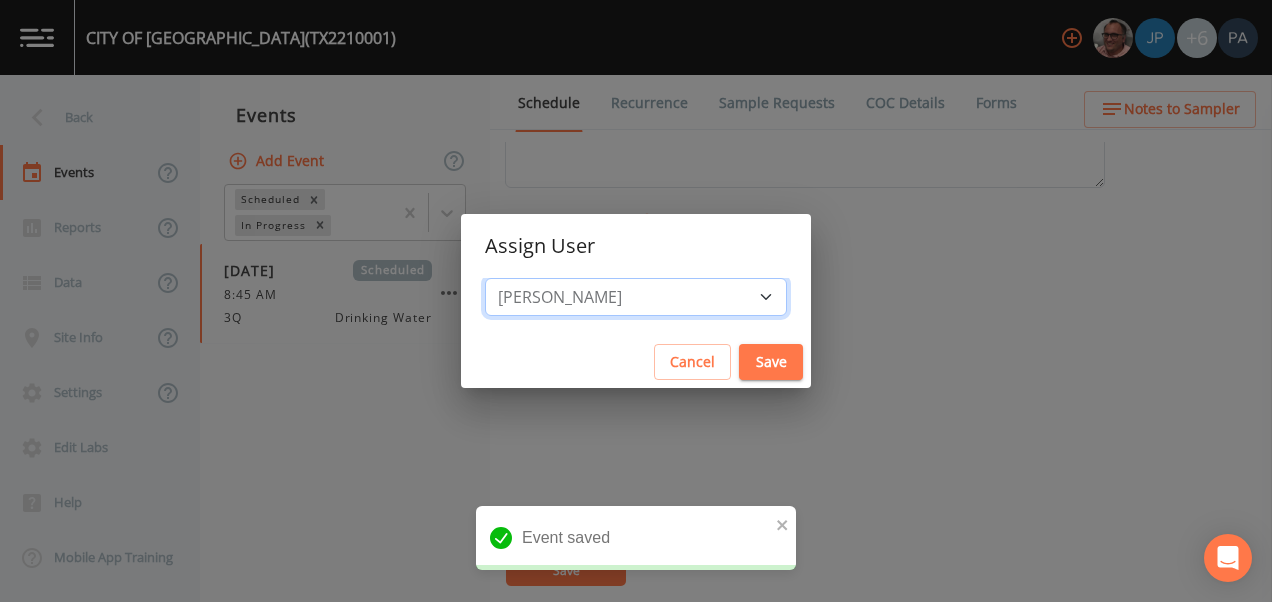 click on "Select User [PERSON_NAME] [PERSON_NAME]  [PERSON_NAME] [PERSON_NAME] [PERSON_NAME] [PERSON_NAME] [PERSON_NAME] [PERSON_NAME] [PERSON_NAME]" at bounding box center (636, 297) 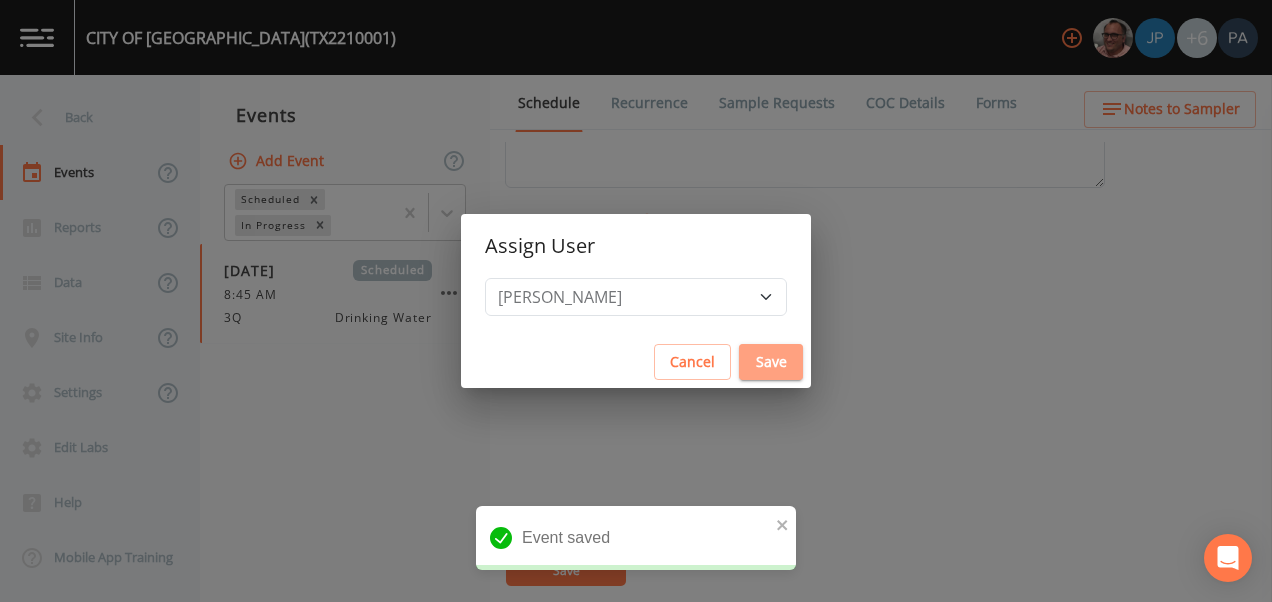 click on "Save" at bounding box center [771, 362] 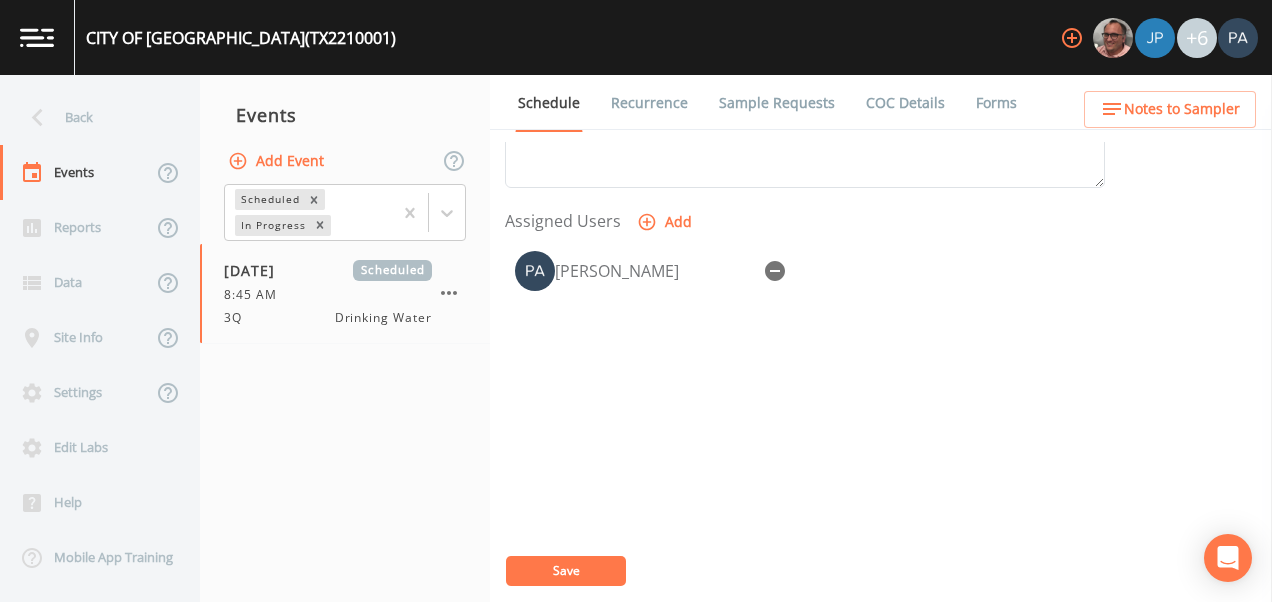 click on "Save" at bounding box center (566, 571) 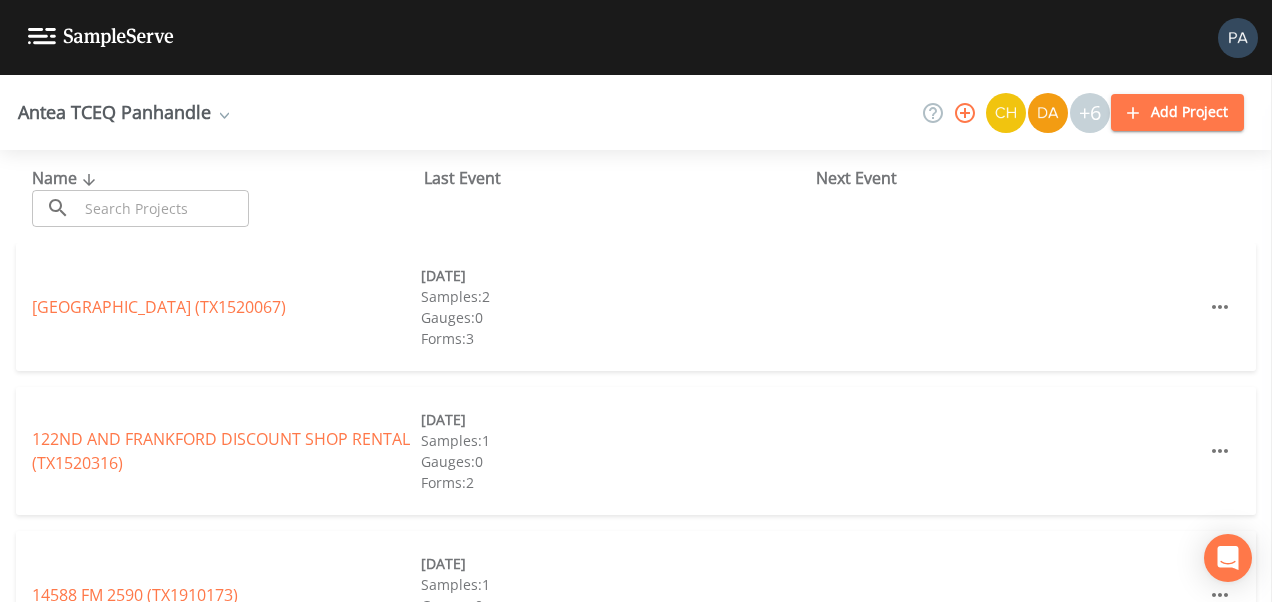 click at bounding box center (163, 208) 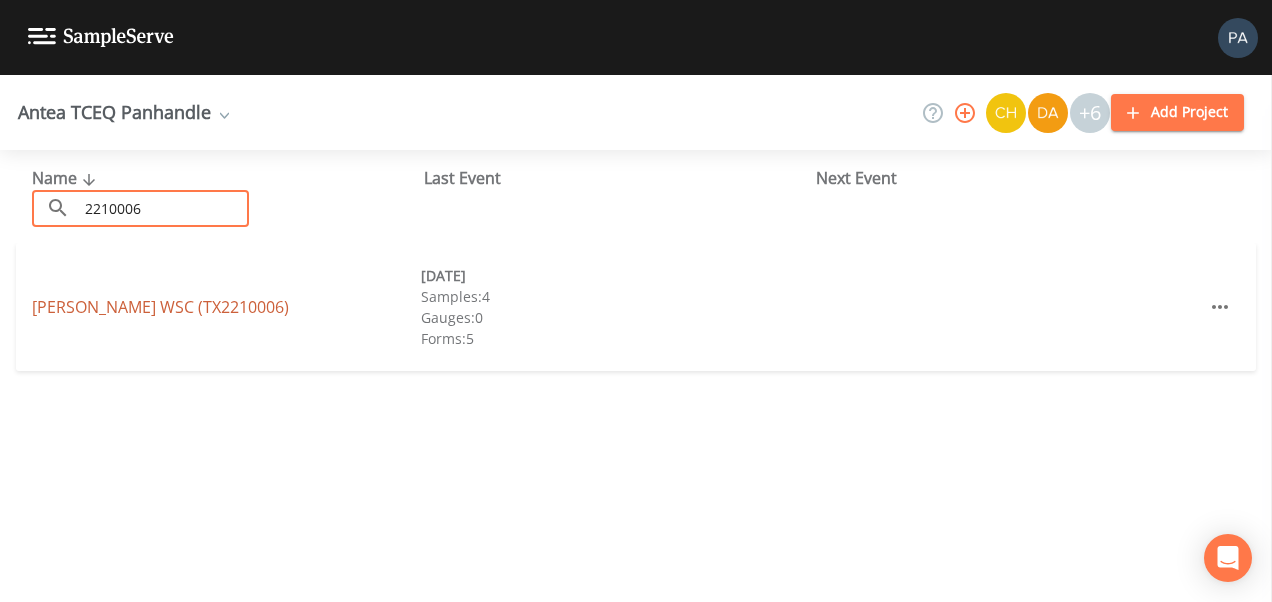 type on "2210006" 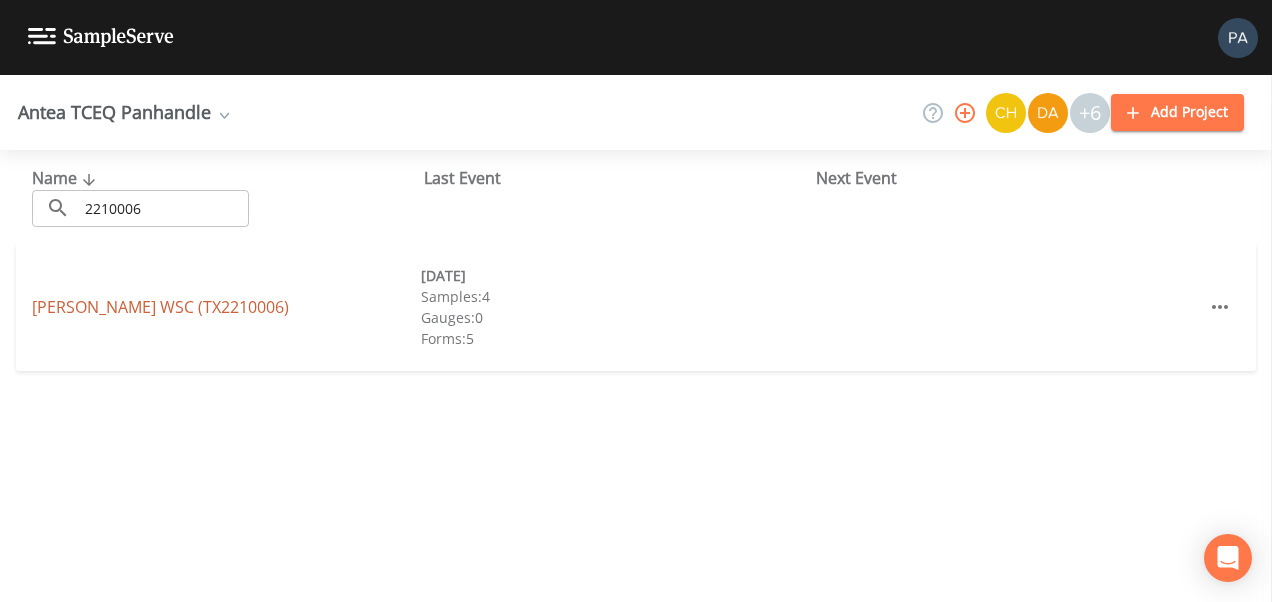 click on "[PERSON_NAME] WSC   (TX2210006)" at bounding box center [160, 307] 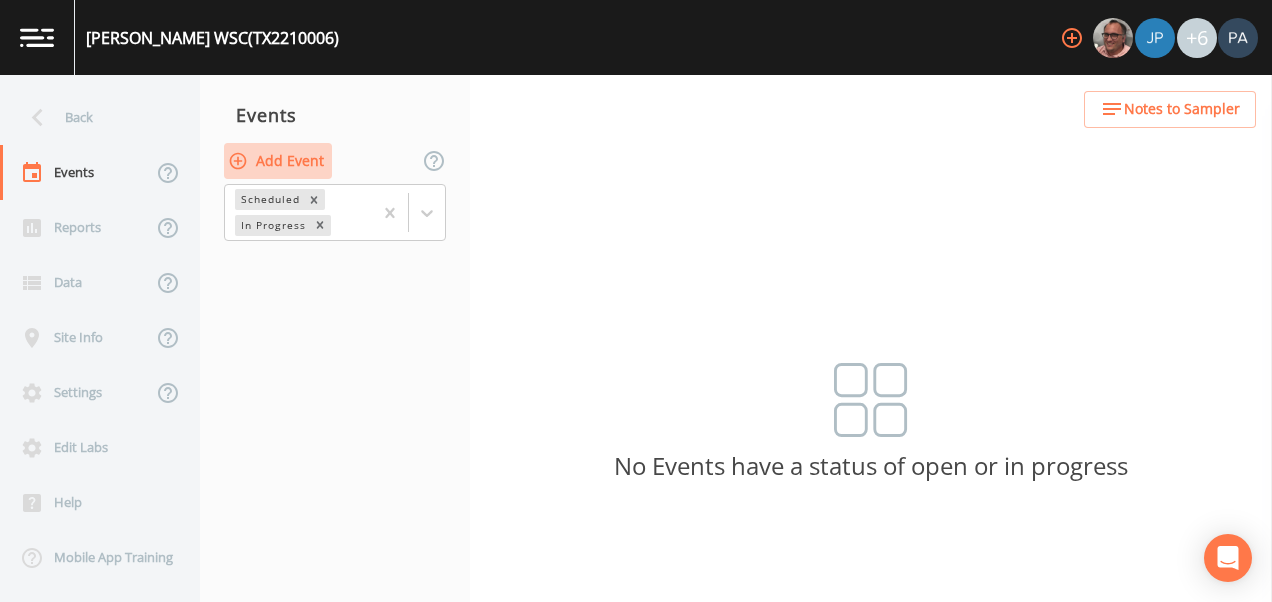 click on "Add Event" at bounding box center (278, 161) 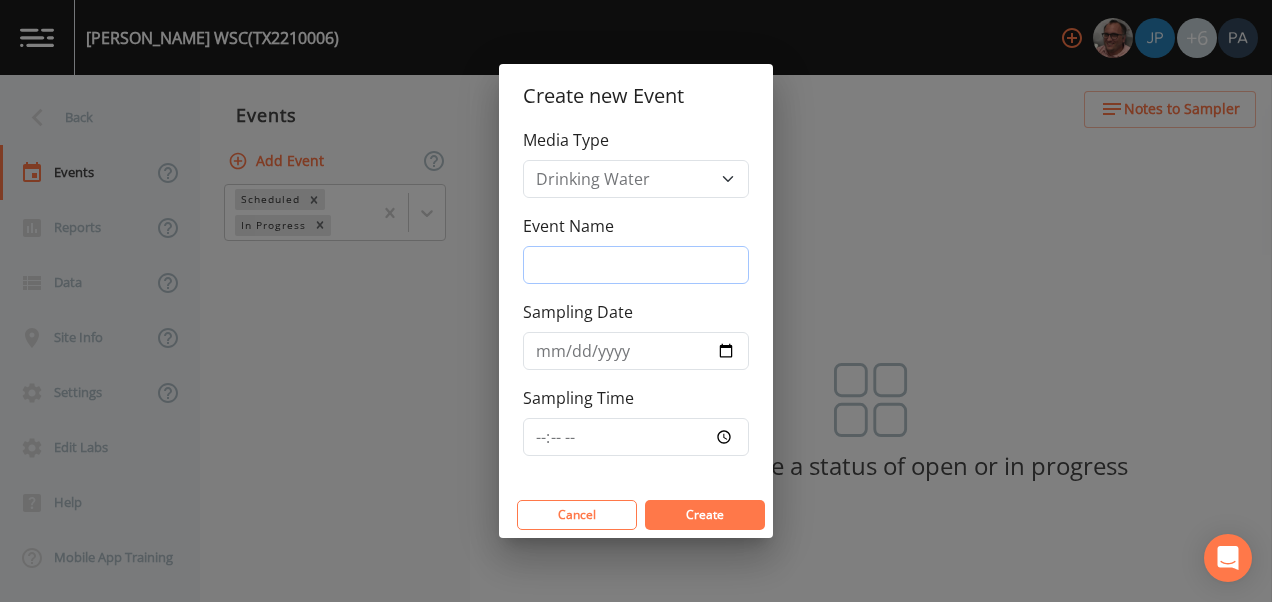 click on "Event Name" at bounding box center [636, 265] 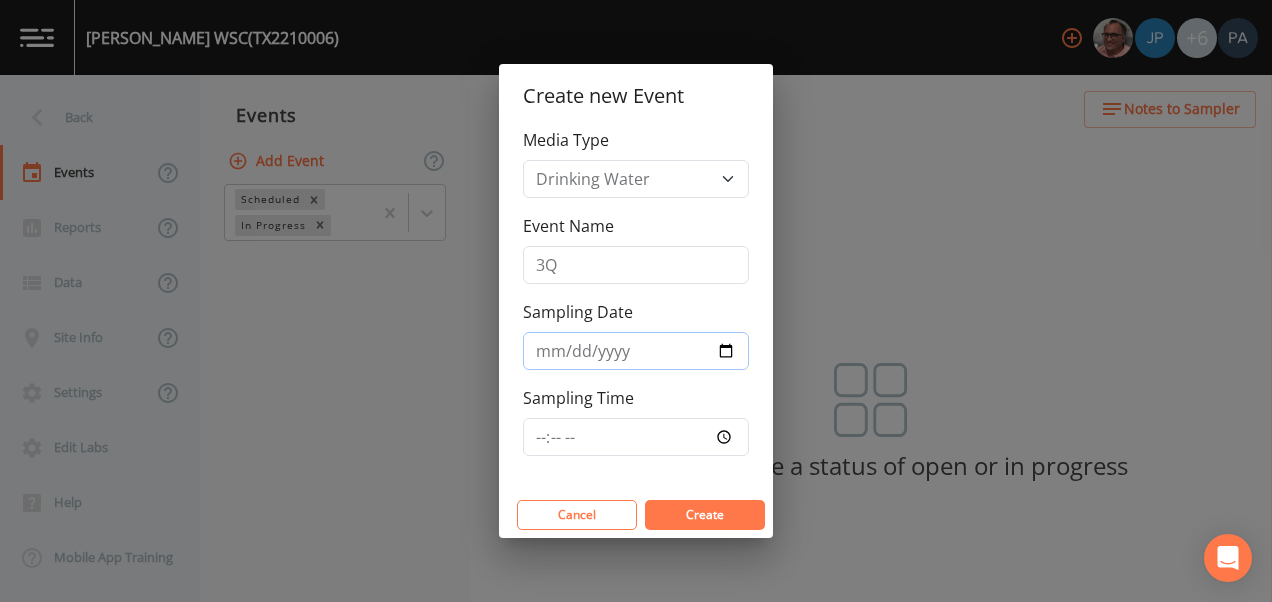 type on "[DATE]" 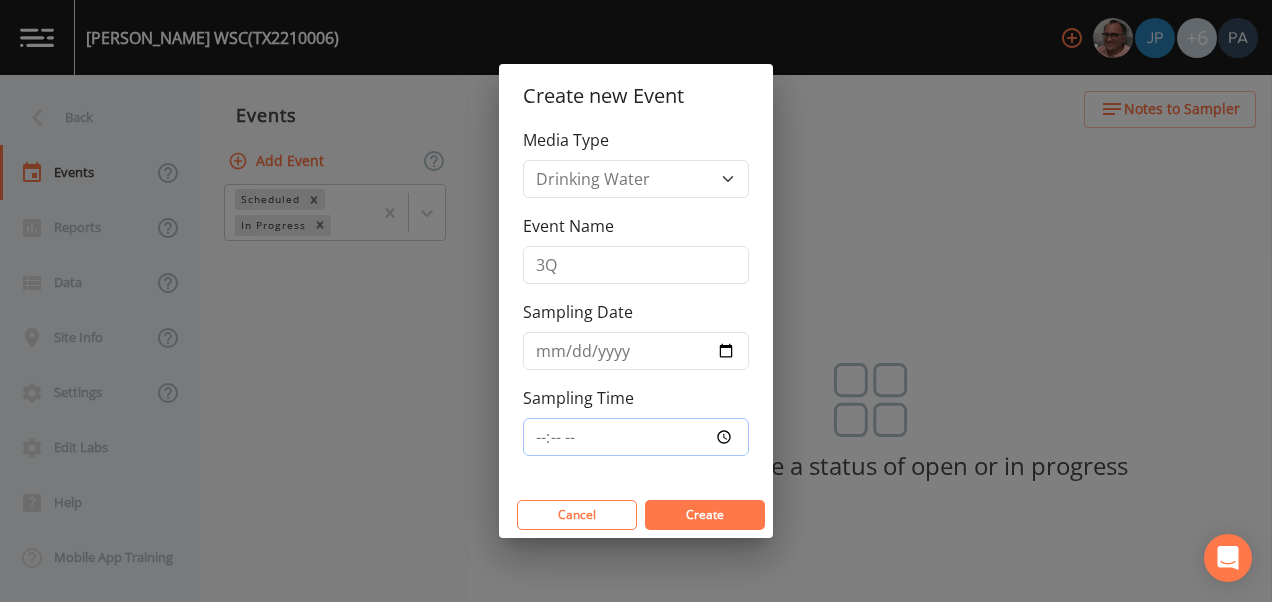 click on "Sampling Time" at bounding box center (636, 437) 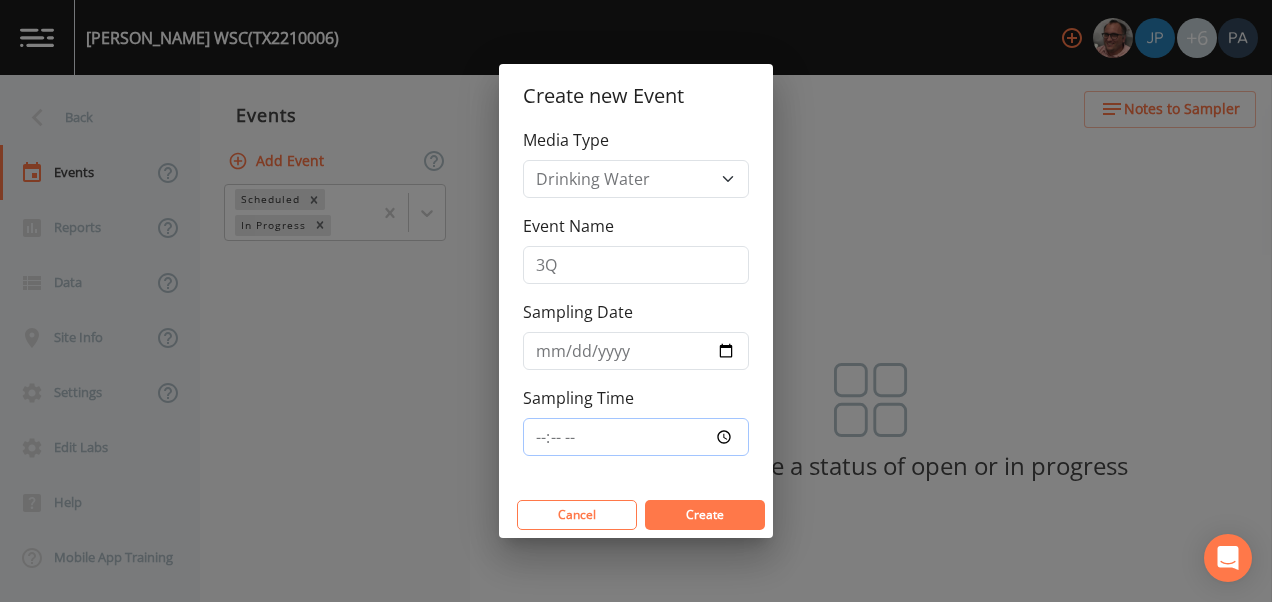 type on "13:00" 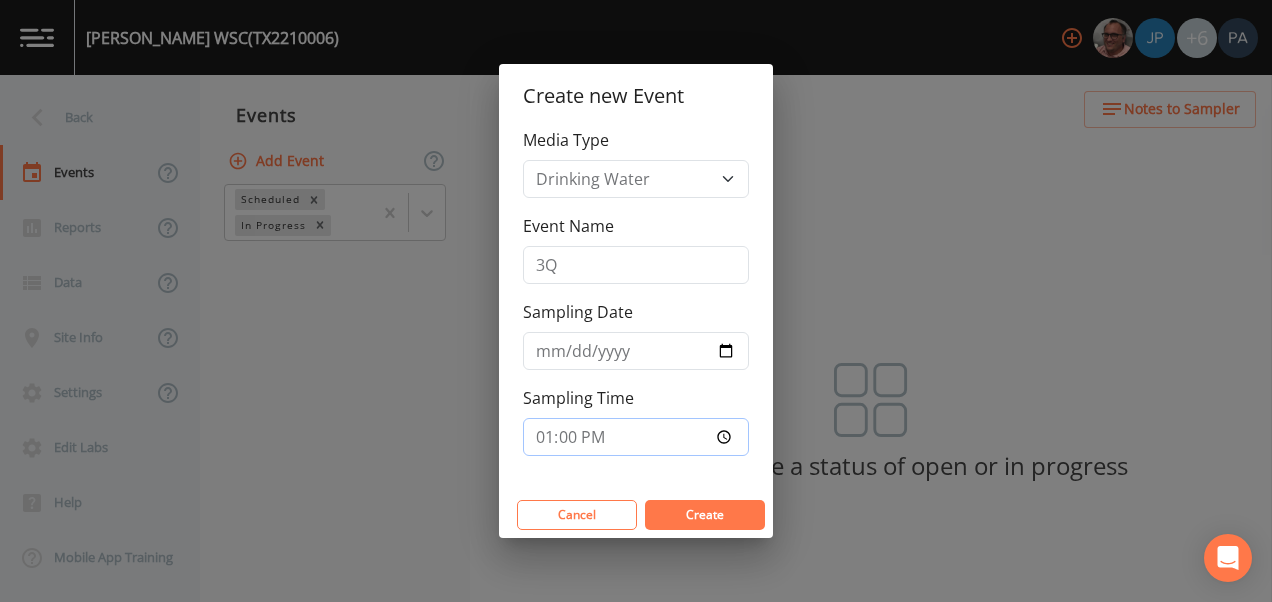 click on "Create" at bounding box center (705, 515) 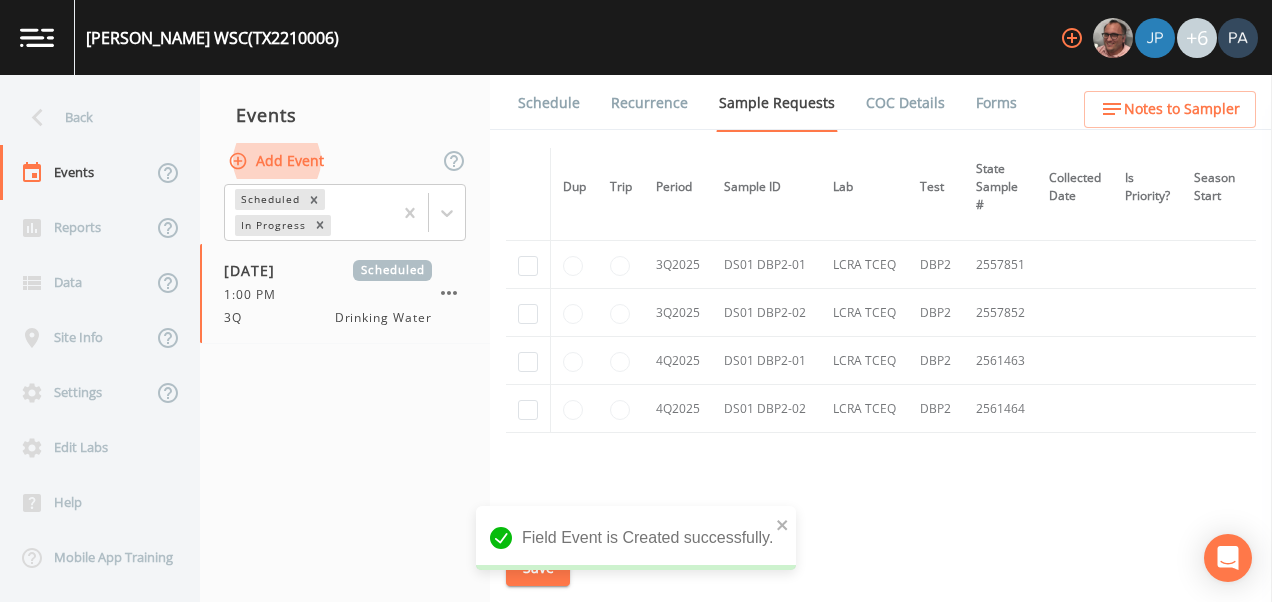 scroll, scrollTop: 1802, scrollLeft: 0, axis: vertical 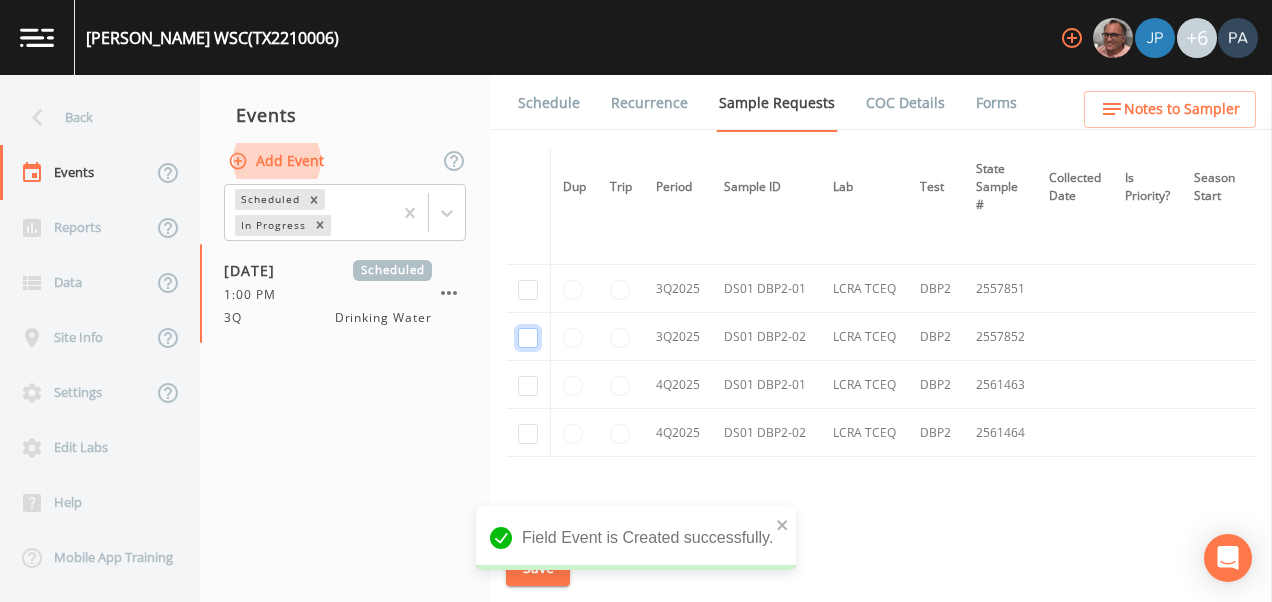 click at bounding box center (528, -1171) 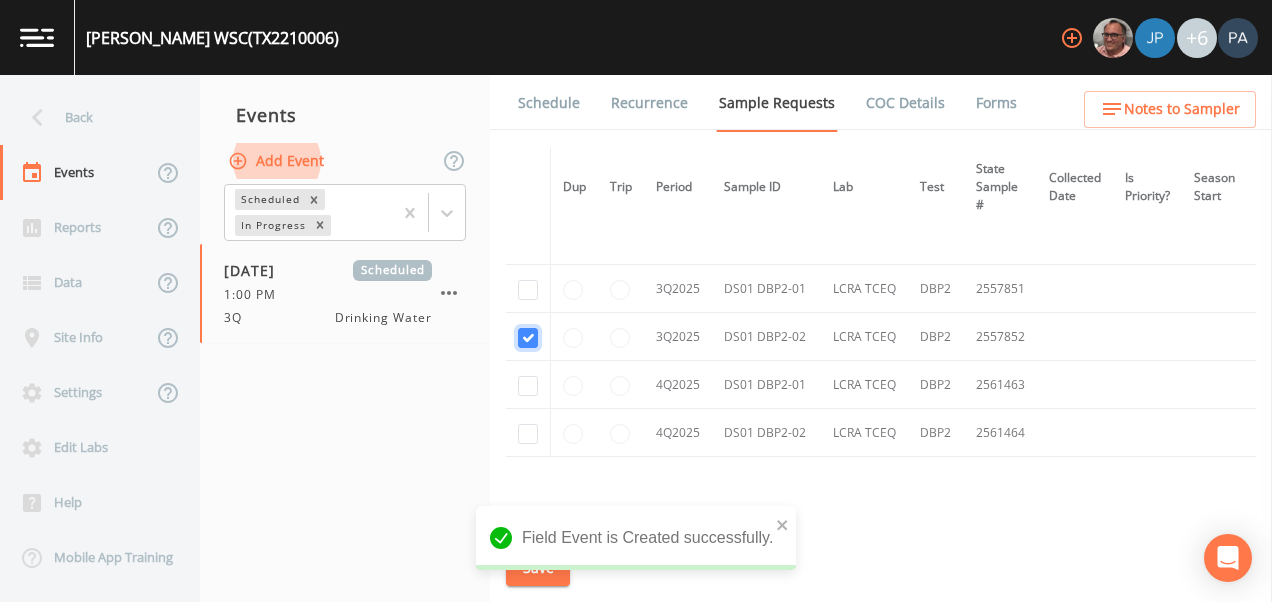 checkbox on "true" 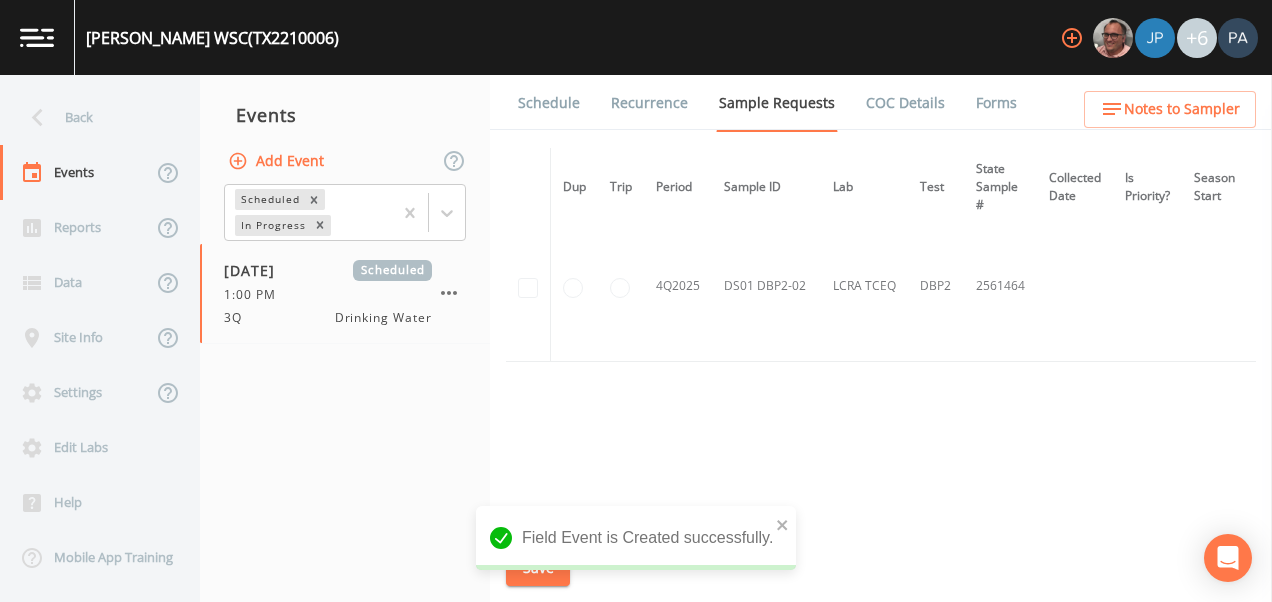 scroll, scrollTop: 1550, scrollLeft: 0, axis: vertical 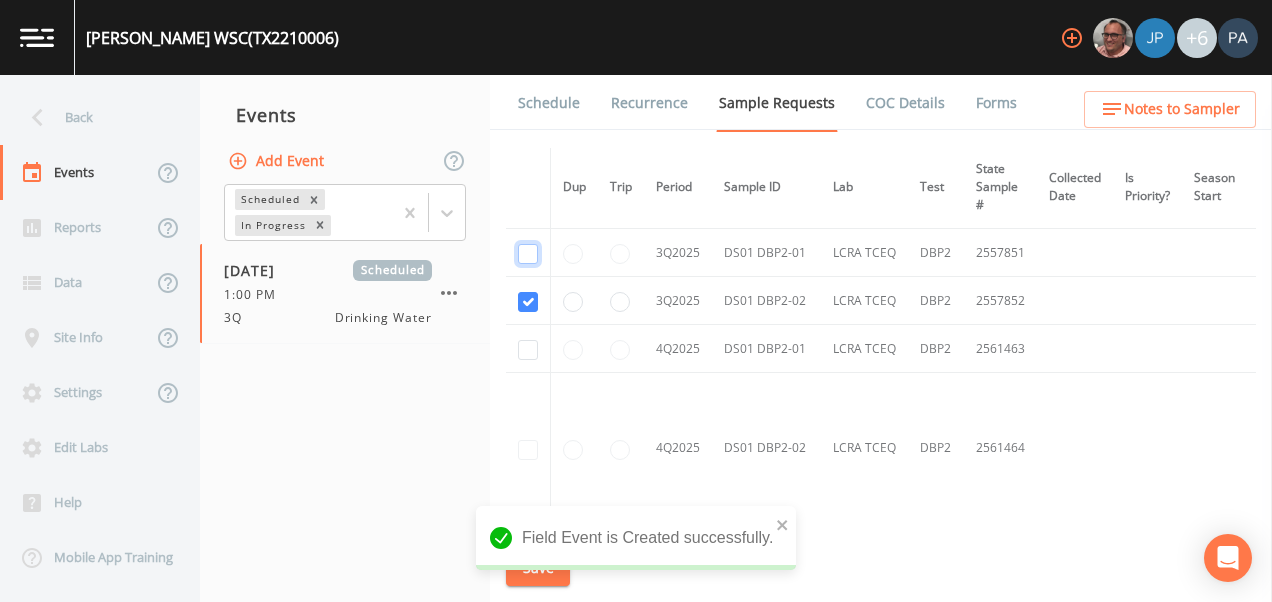 click at bounding box center (528, -1079) 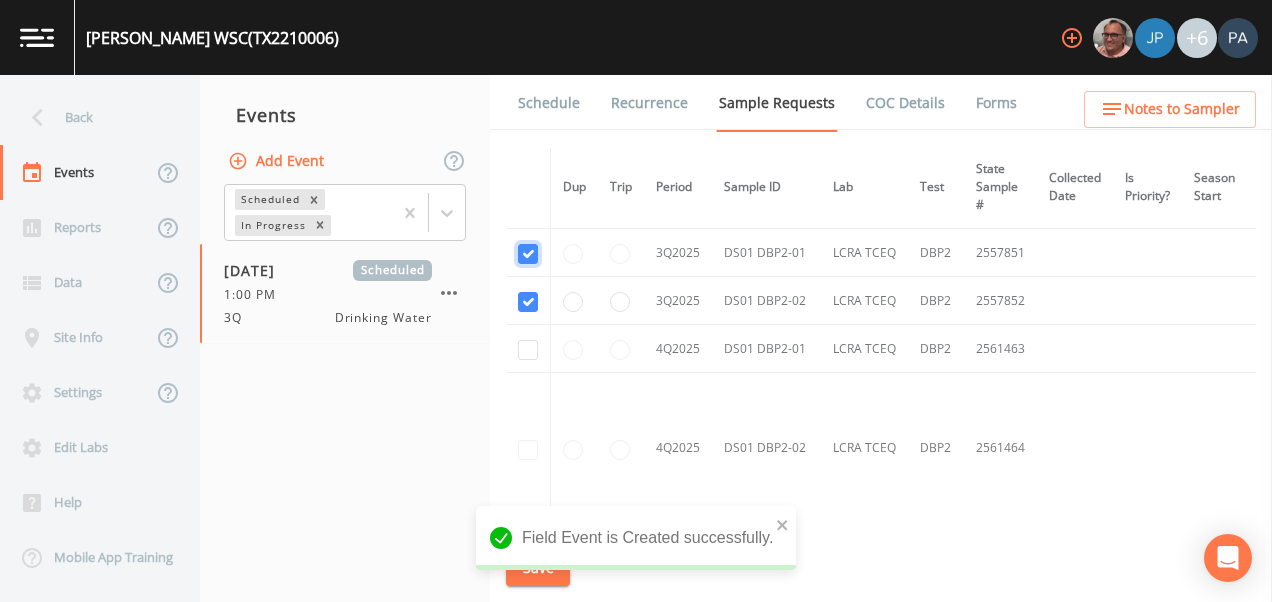 checkbox on "true" 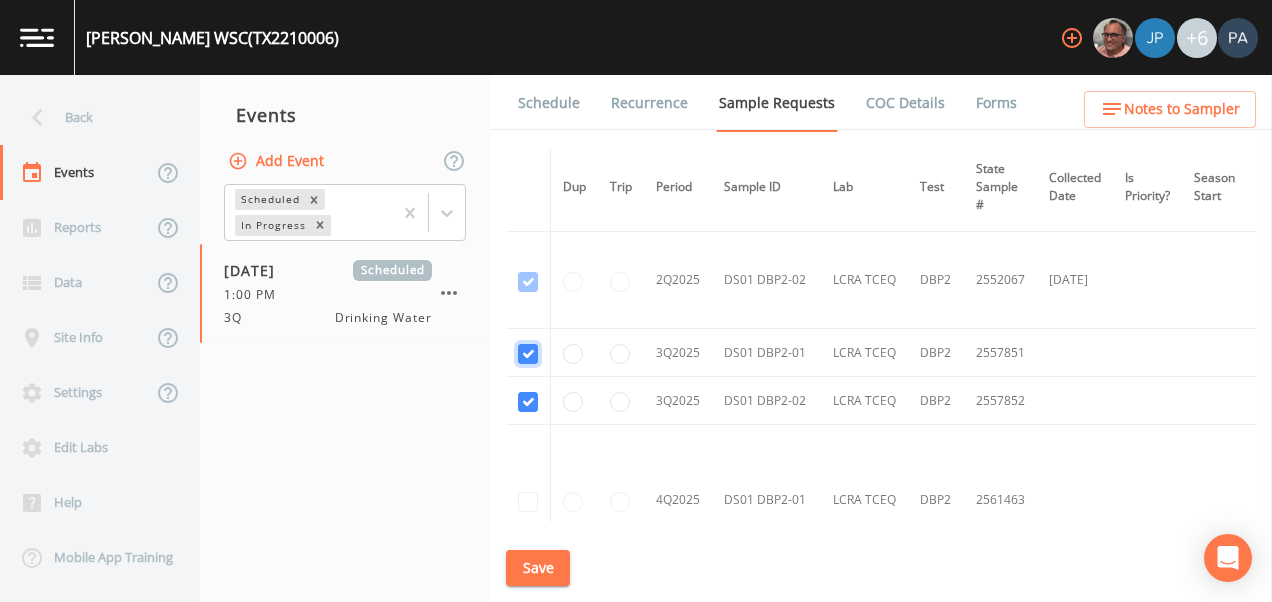 scroll, scrollTop: 1350, scrollLeft: 0, axis: vertical 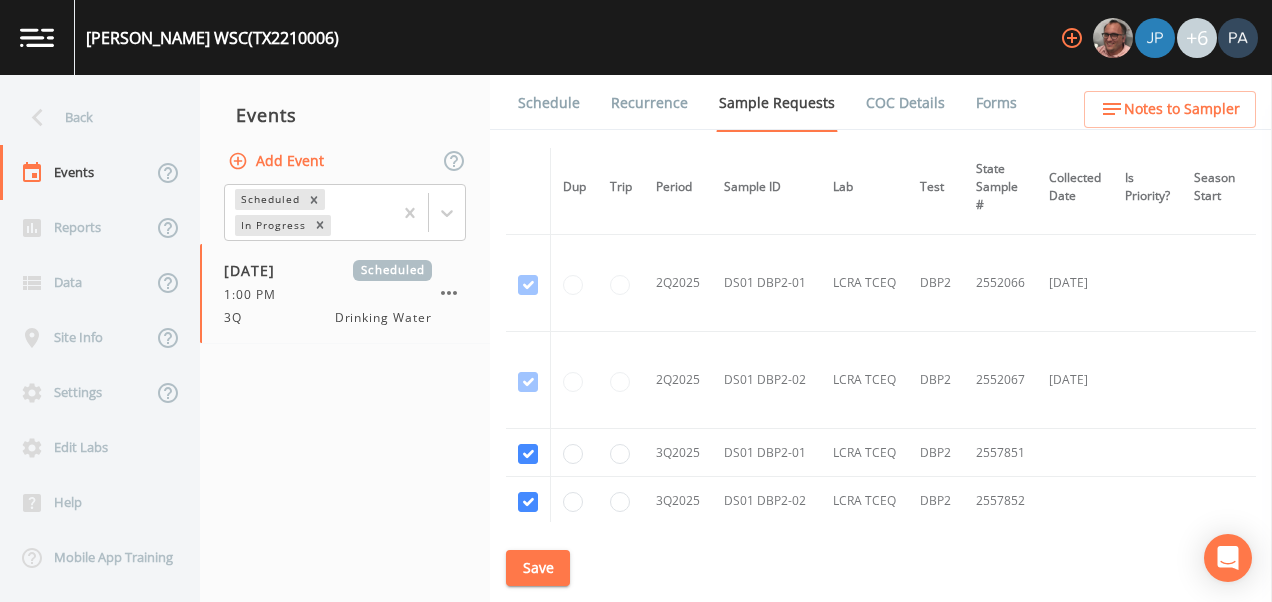 click on "Save" at bounding box center [538, 568] 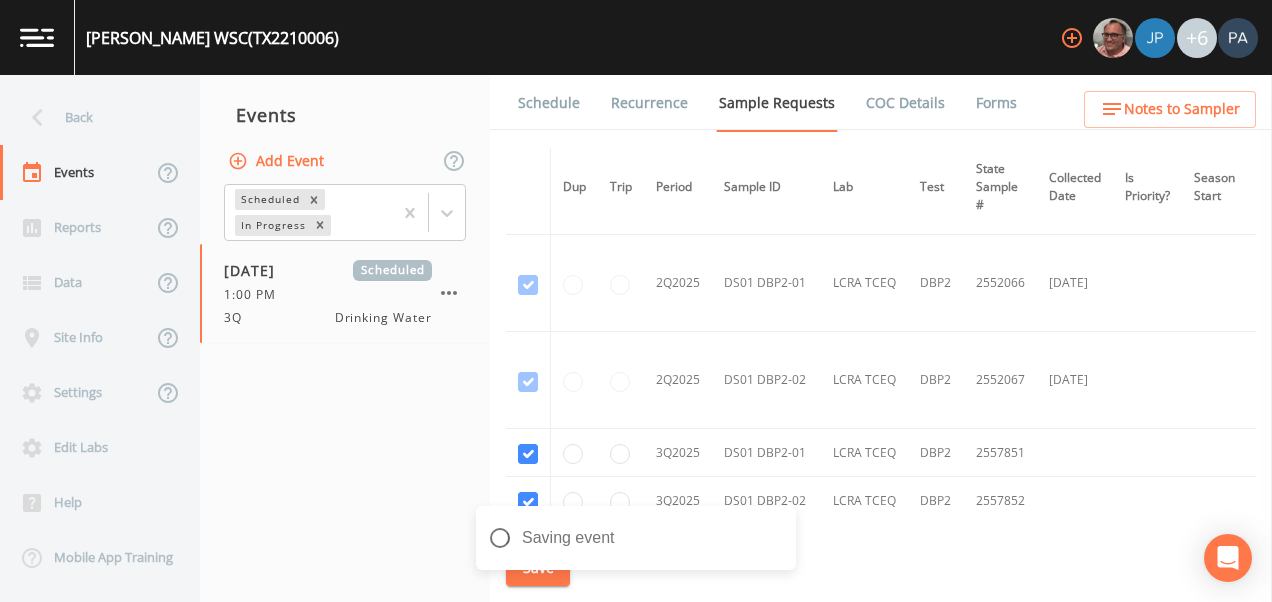 click on "Schedule" at bounding box center [549, 103] 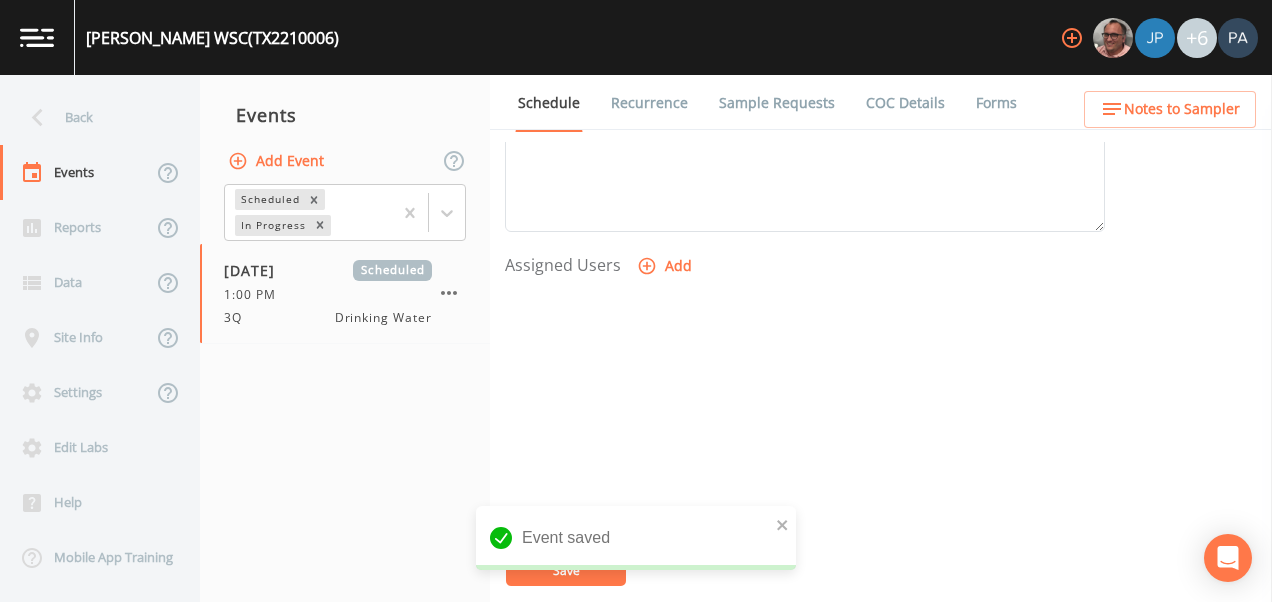 scroll, scrollTop: 808, scrollLeft: 0, axis: vertical 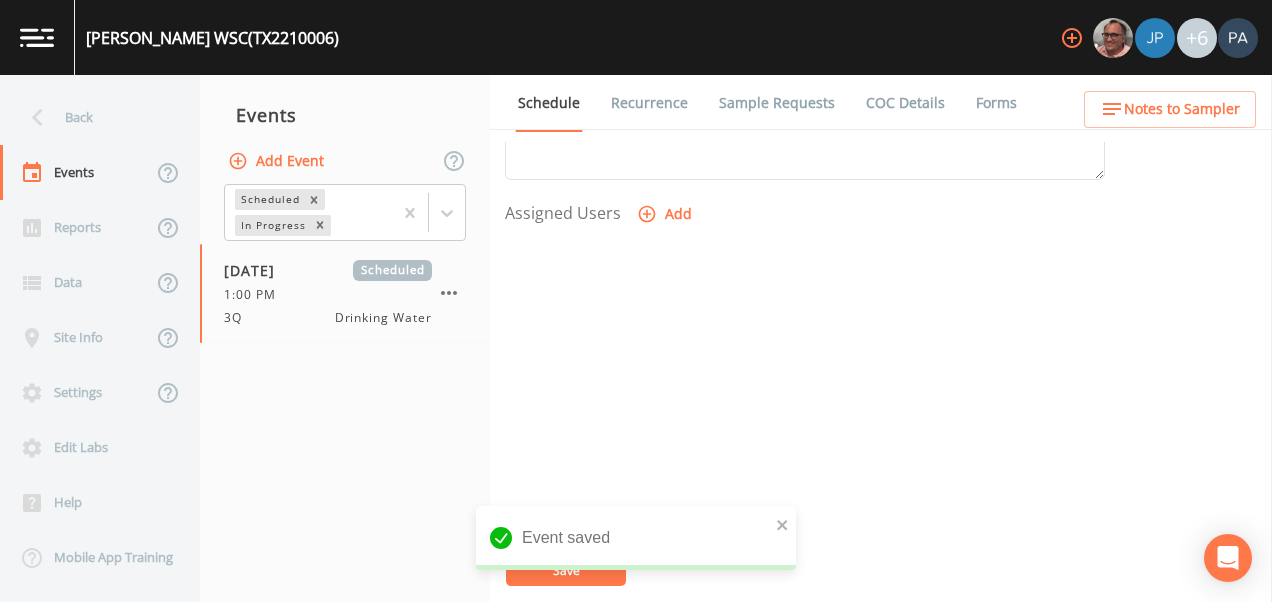 click 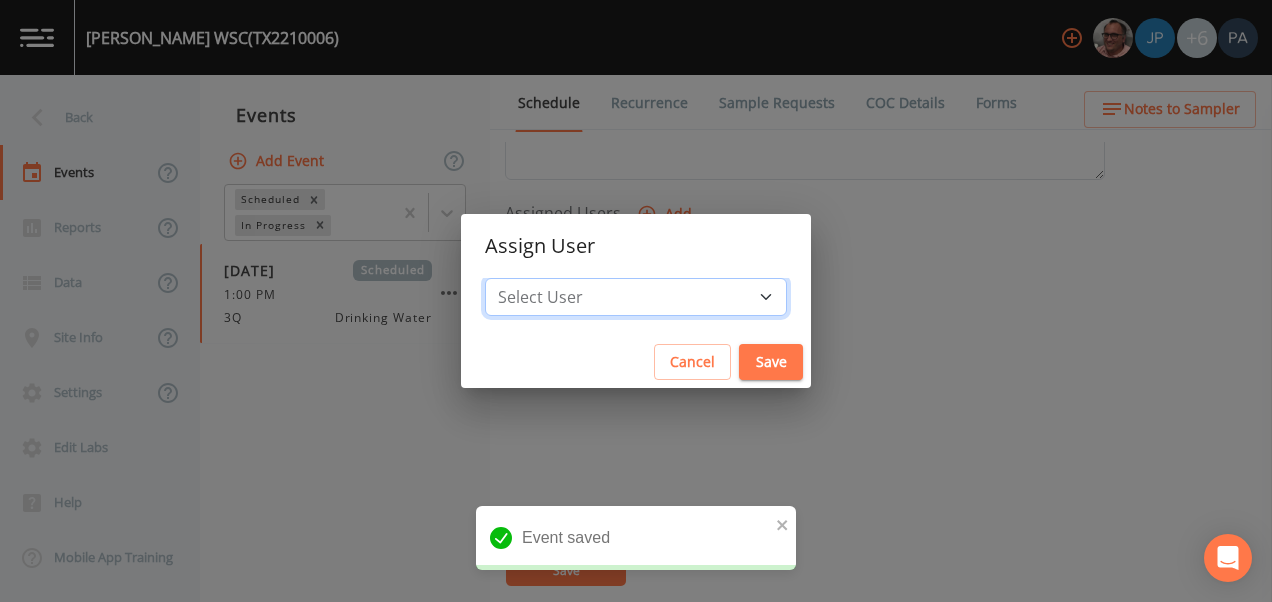 click on "Select User [PERSON_NAME] [PERSON_NAME]  [PERSON_NAME] [PERSON_NAME] [PERSON_NAME] [PERSON_NAME] [PERSON_NAME] [PERSON_NAME] [PERSON_NAME]" at bounding box center [636, 297] 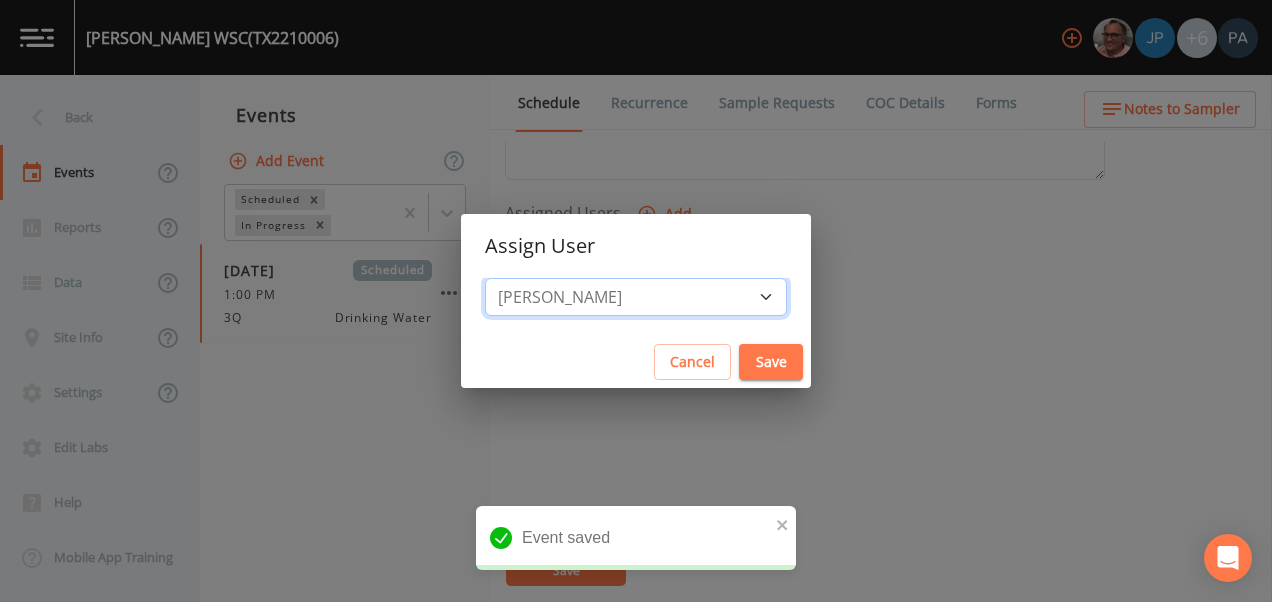 click on "Select User [PERSON_NAME] [PERSON_NAME]  [PERSON_NAME] [PERSON_NAME] [PERSON_NAME] [PERSON_NAME] [PERSON_NAME] [PERSON_NAME] [PERSON_NAME]" at bounding box center (636, 297) 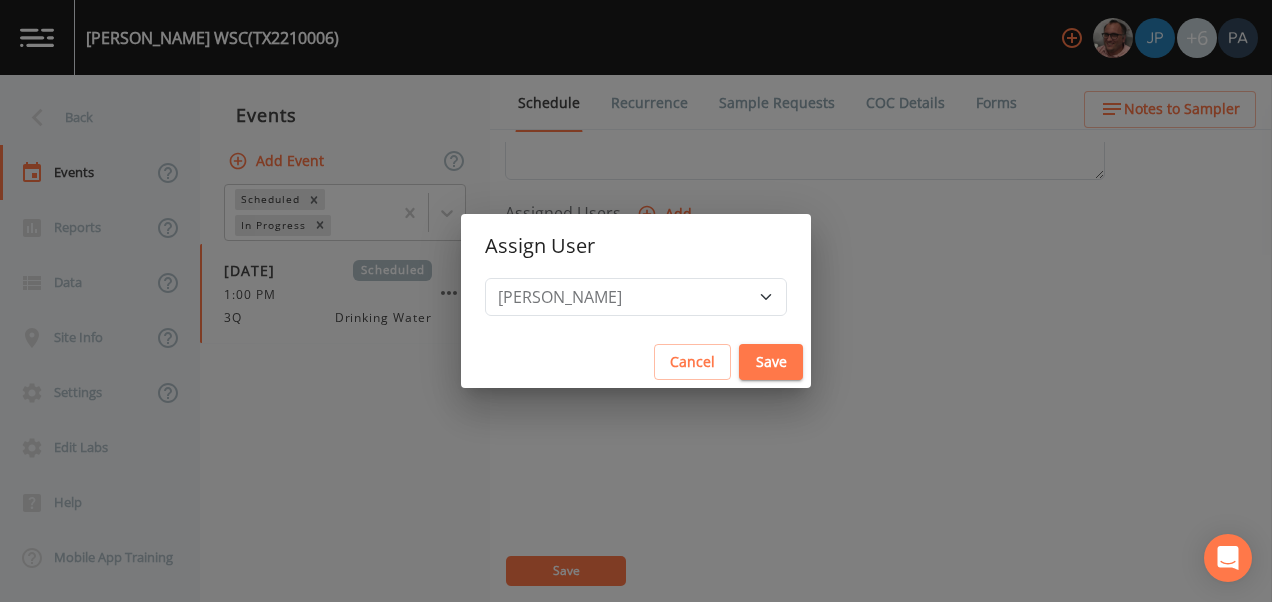 click on "Save" at bounding box center [771, 362] 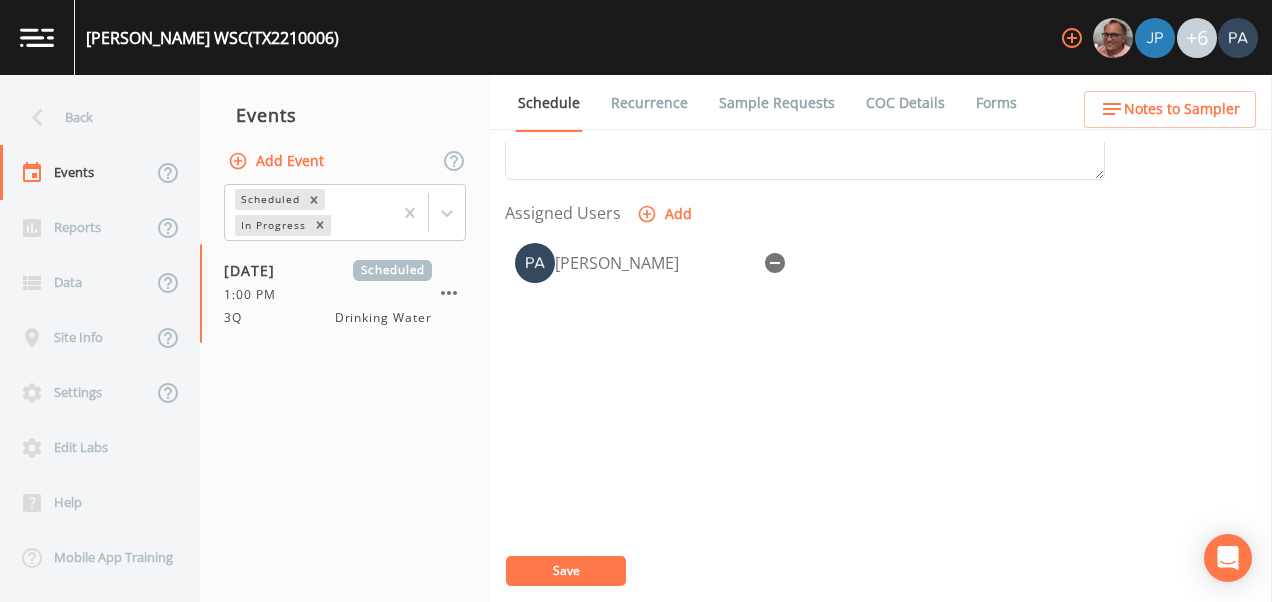 click on "Save" at bounding box center [566, 570] 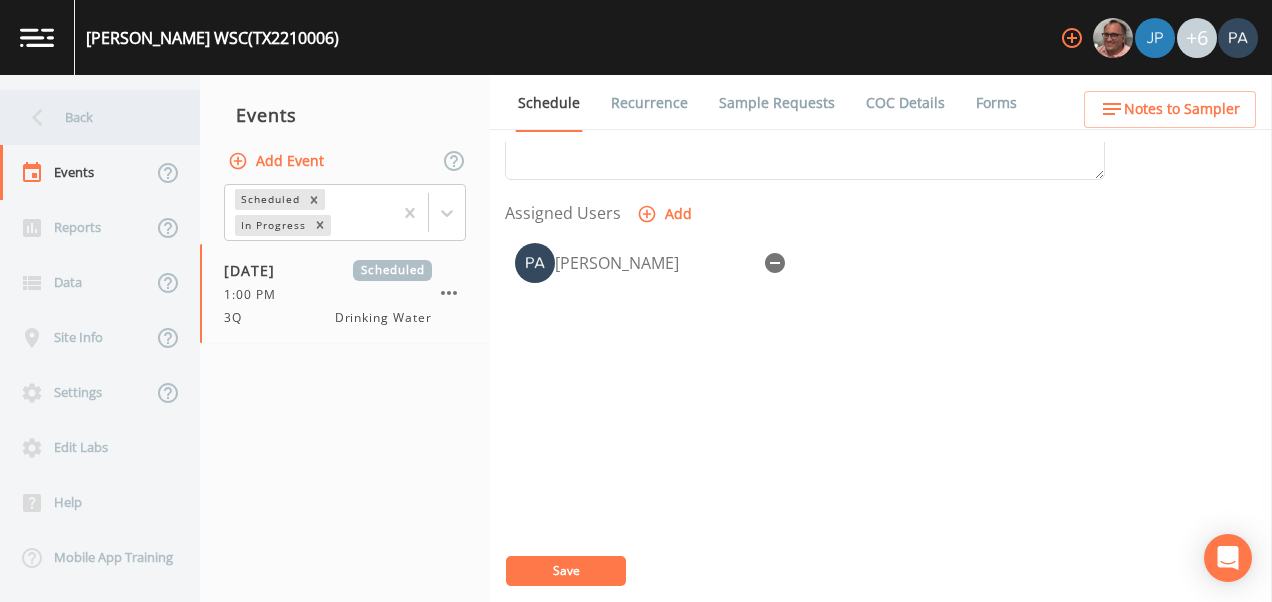 click on "Back" at bounding box center [90, 117] 